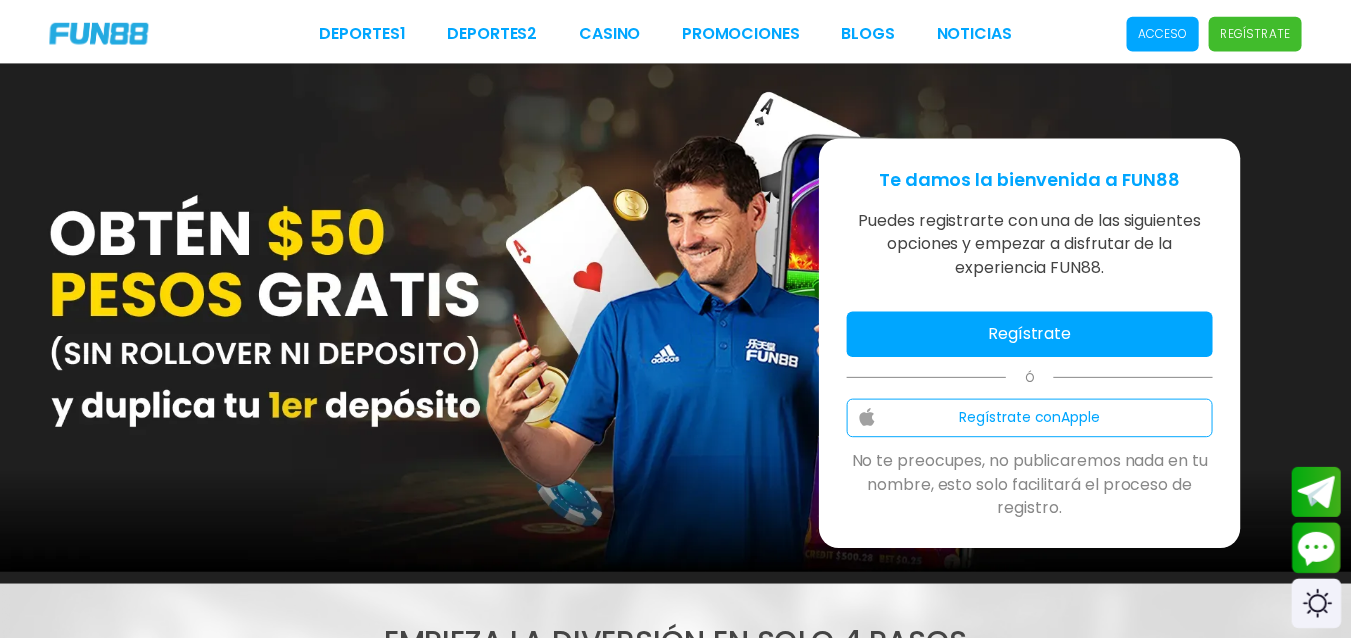 scroll, scrollTop: 0, scrollLeft: 0, axis: both 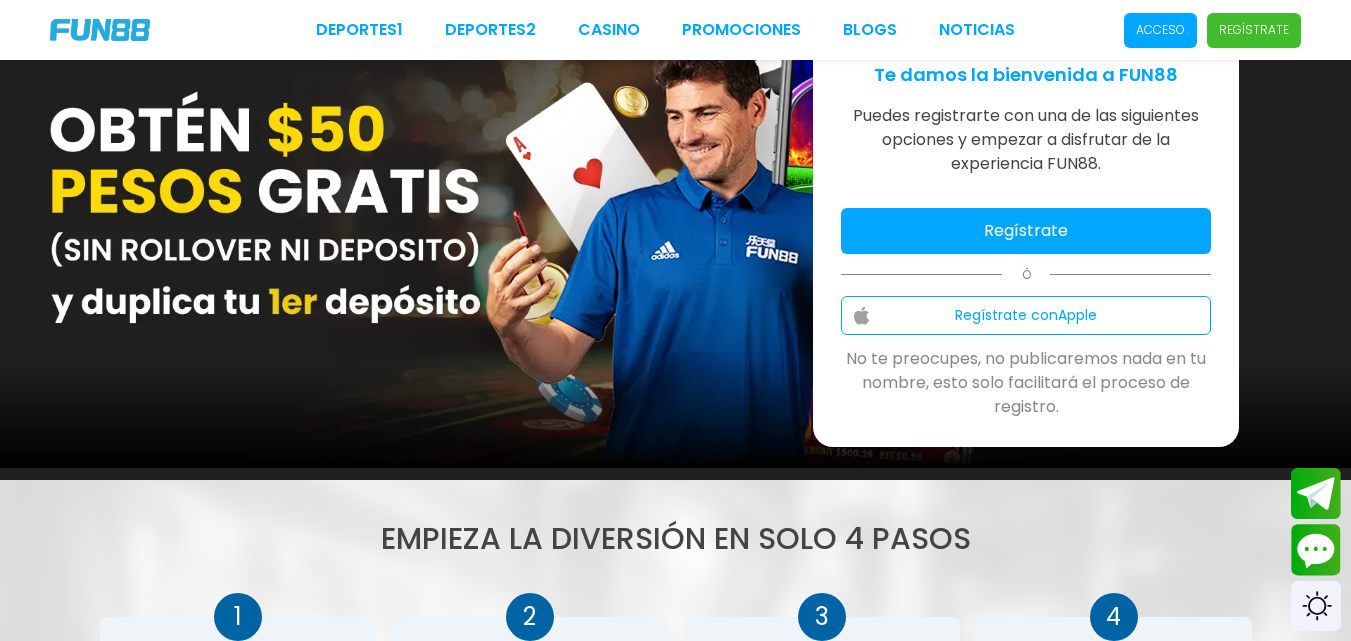 click on "Regístrate" at bounding box center (1026, 231) 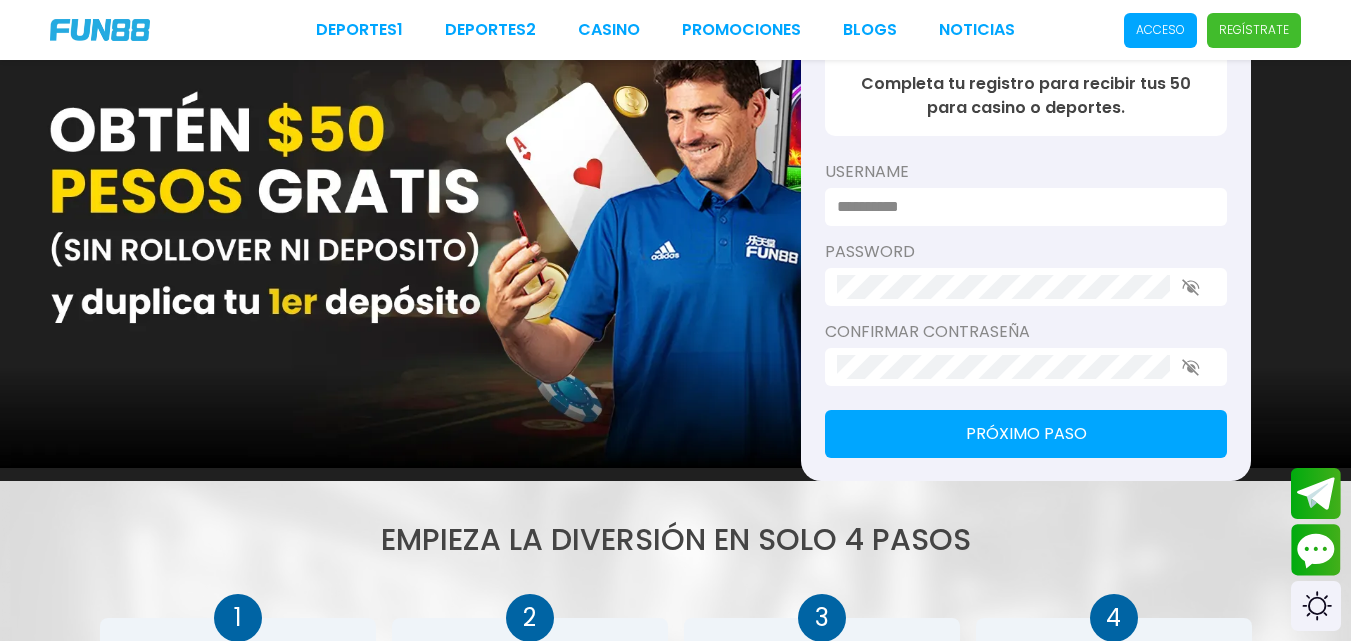 click at bounding box center [1020, 207] 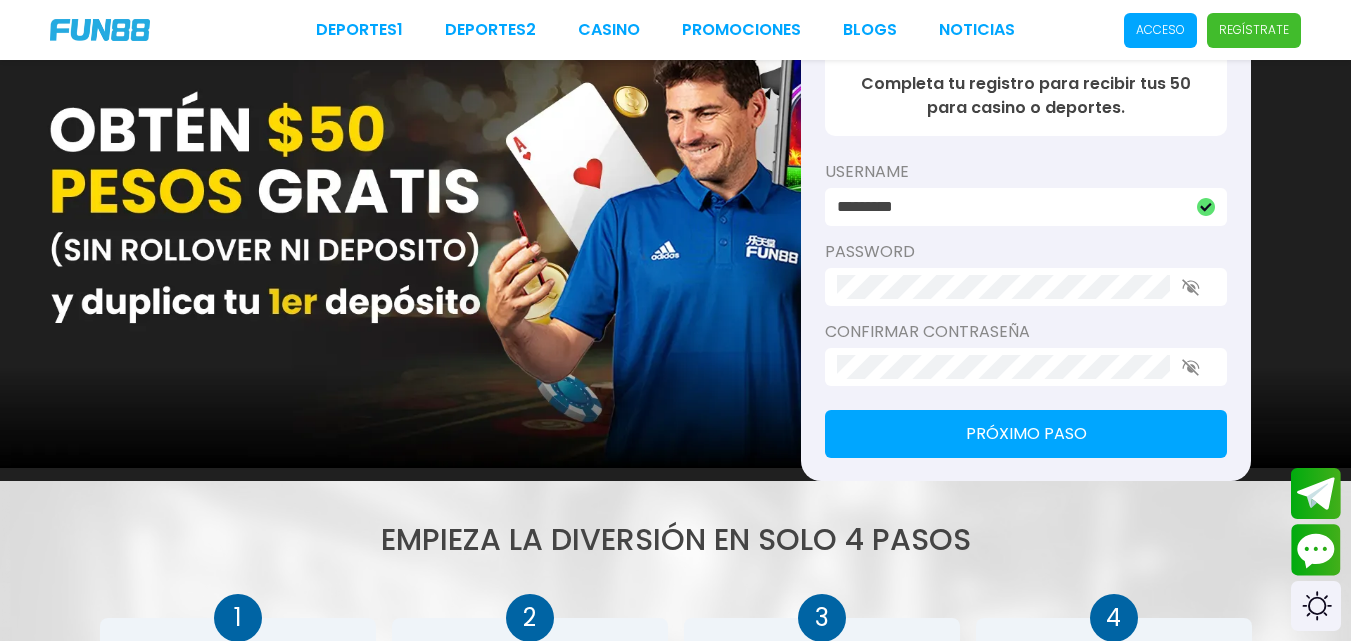 click 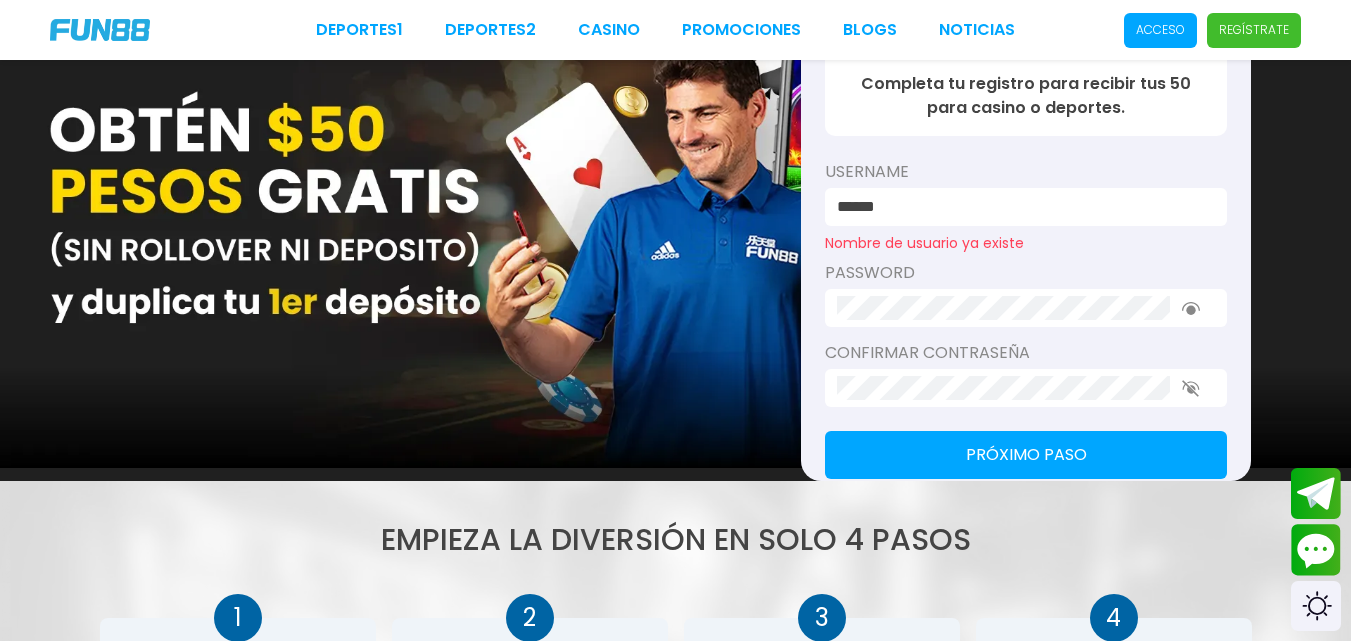 drag, startPoint x: 1130, startPoint y: 300, endPoint x: 820, endPoint y: 337, distance: 312.20026 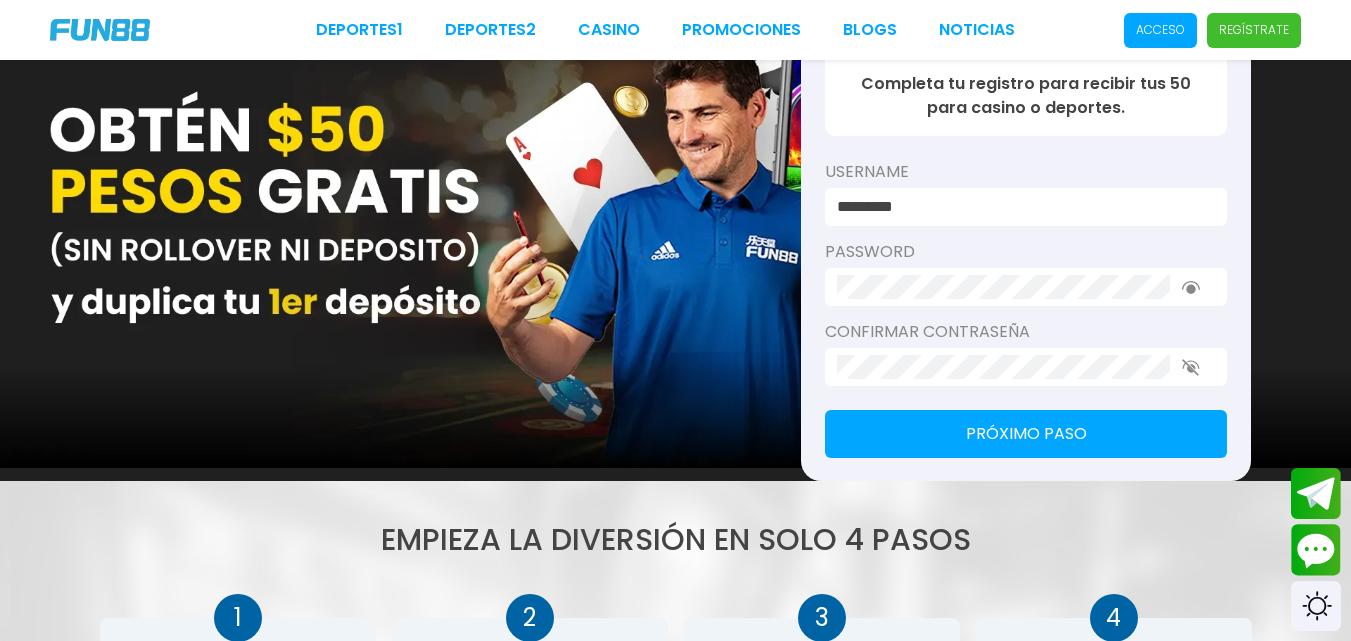 type on "*********" 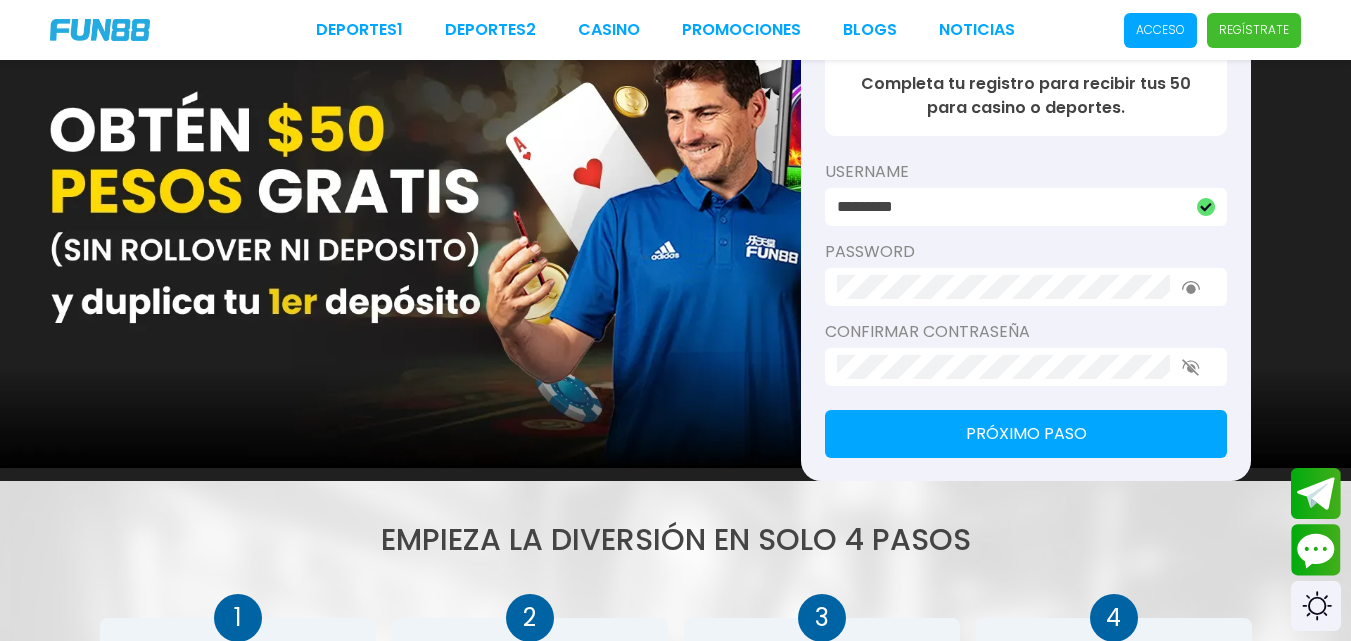 click 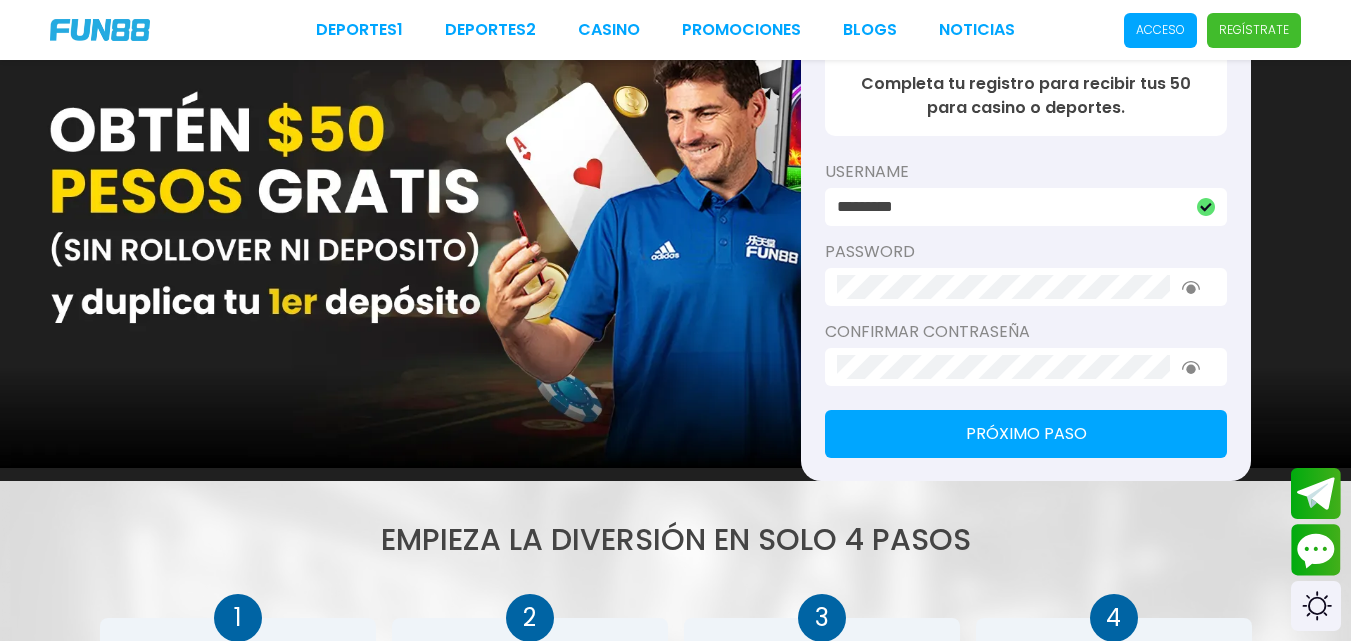 click on "Próximo paso" at bounding box center (1026, 434) 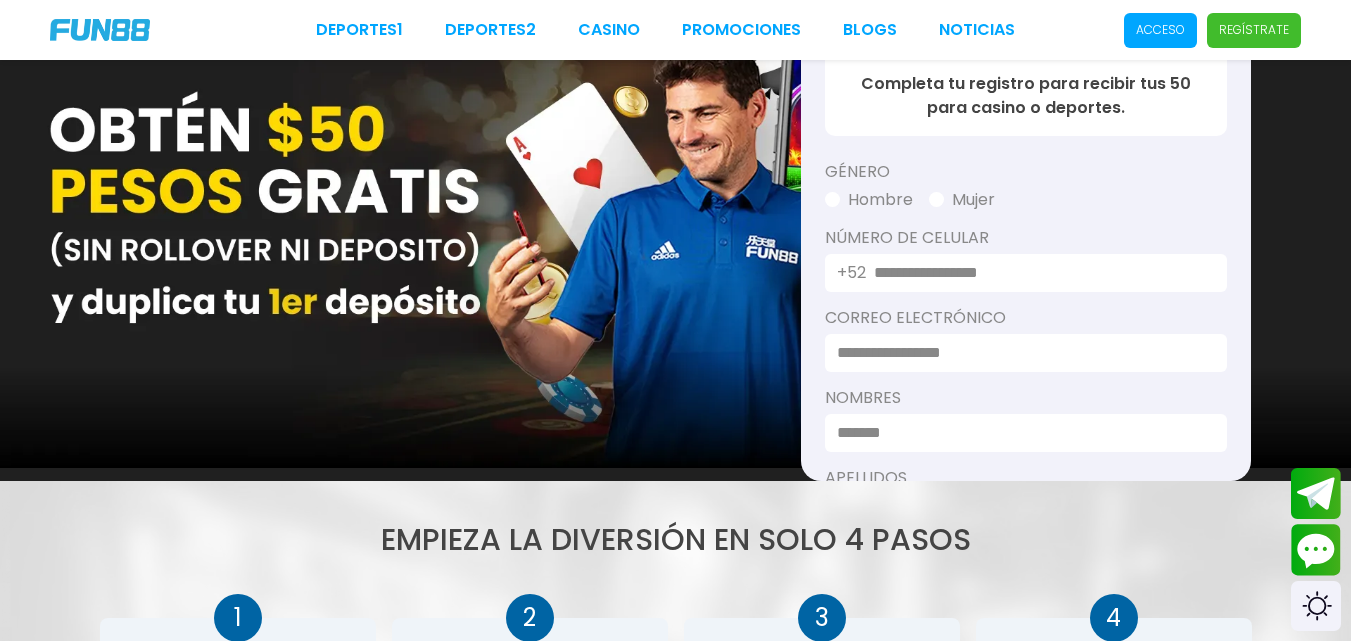 click on "Mujer" at bounding box center [962, 200] 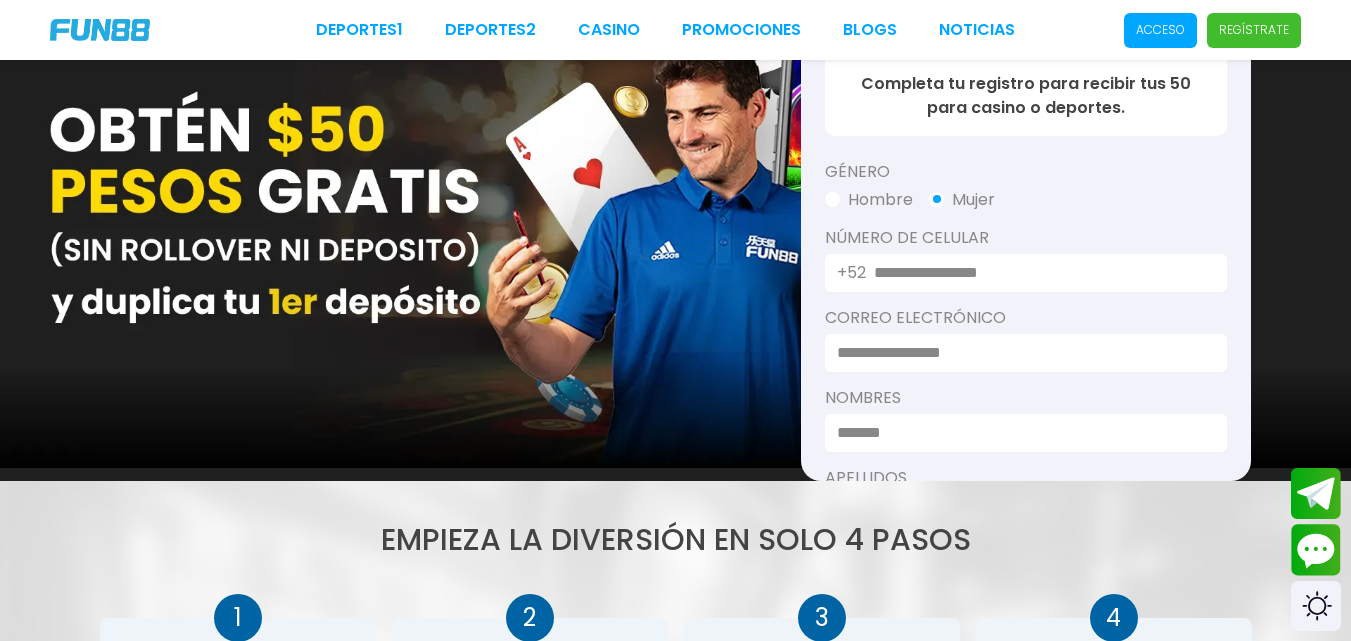 click at bounding box center (1038, 273) 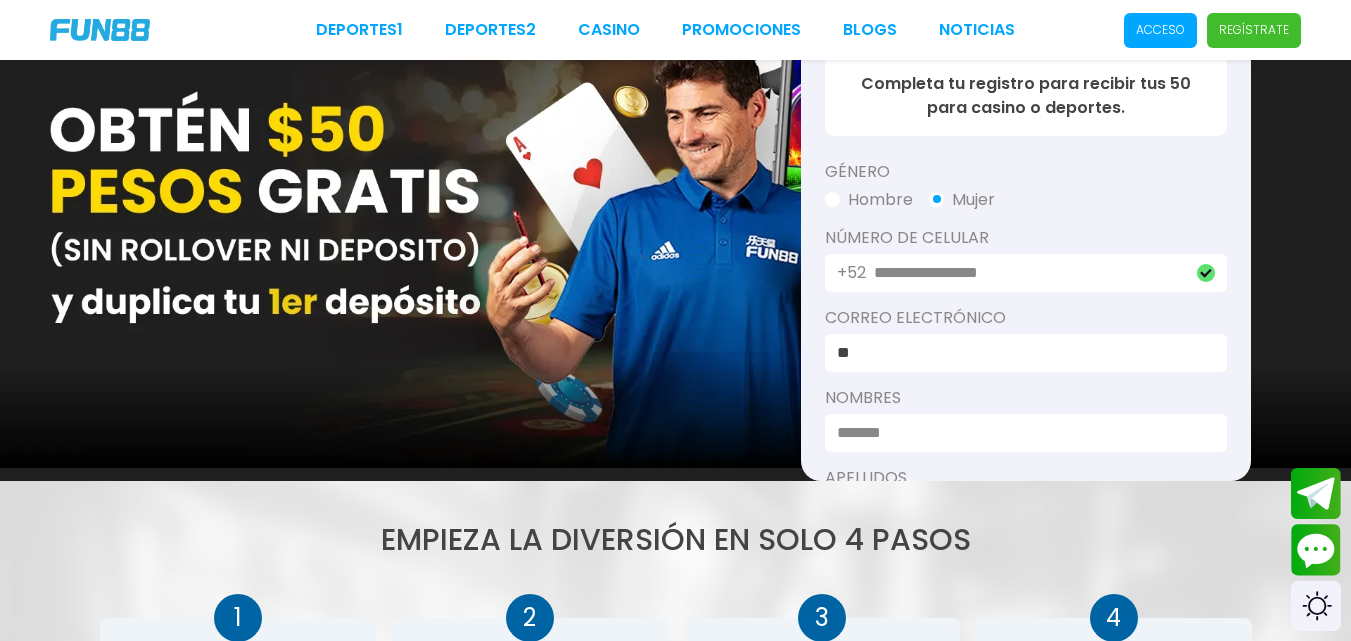 type on "*" 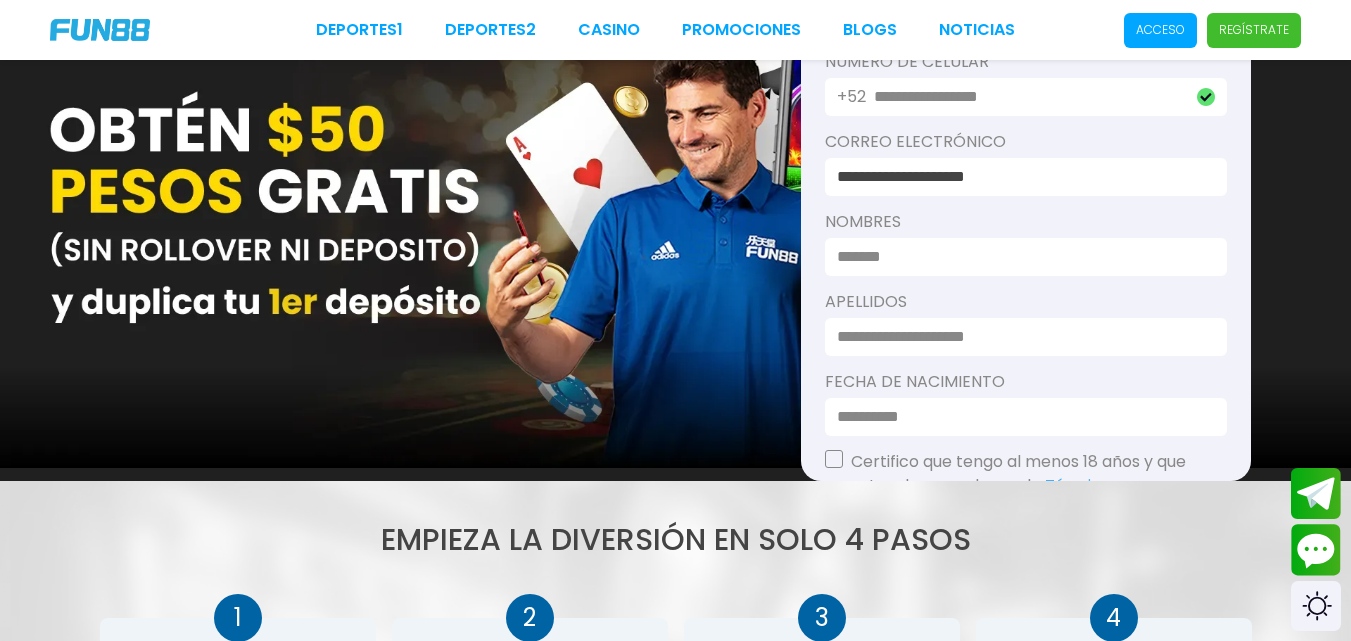 scroll, scrollTop: 200, scrollLeft: 0, axis: vertical 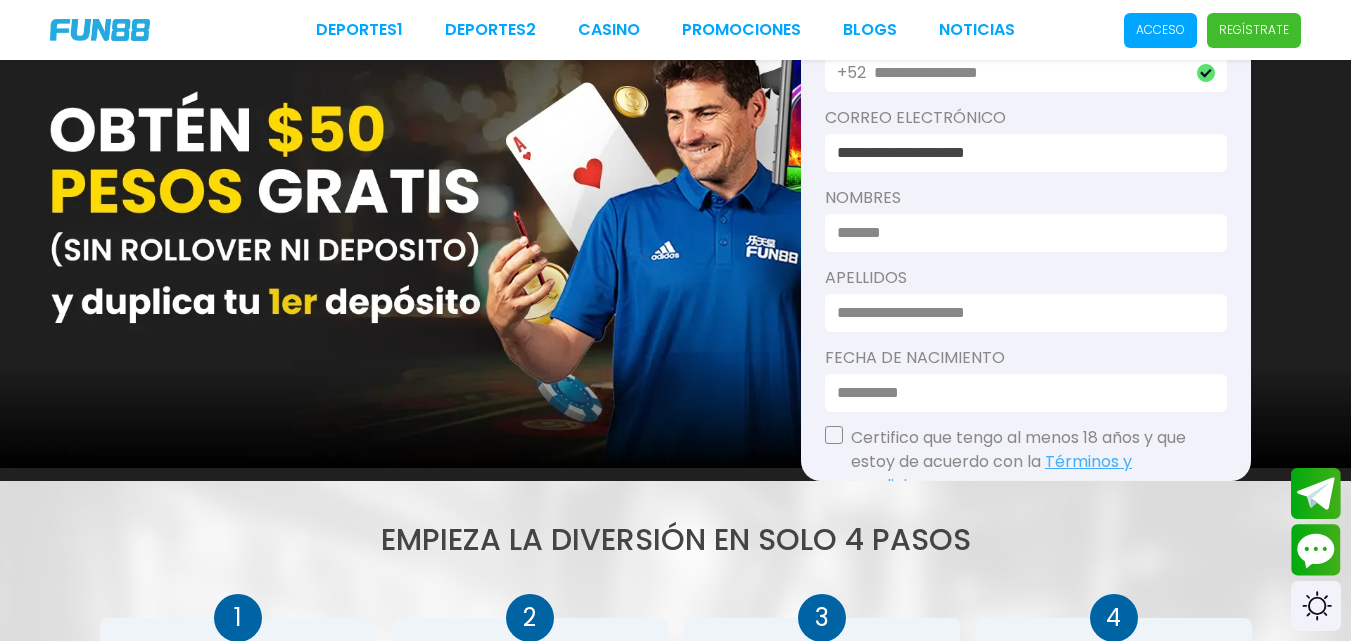 type on "**********" 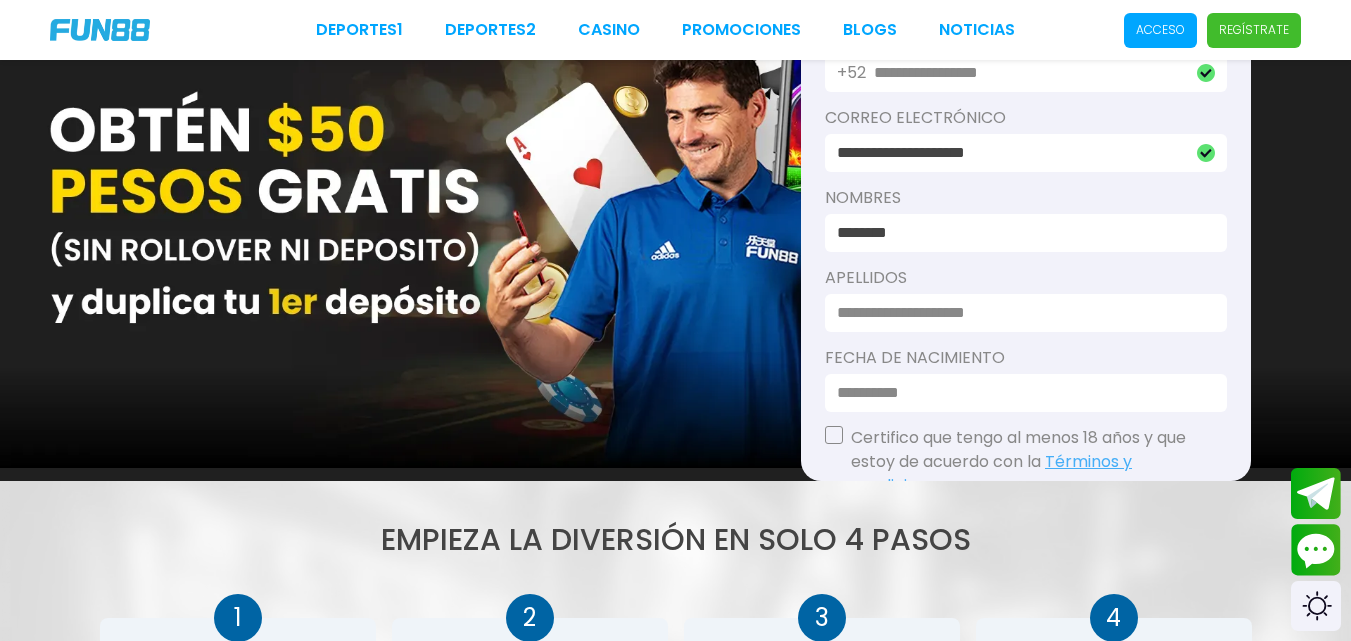 type on "********" 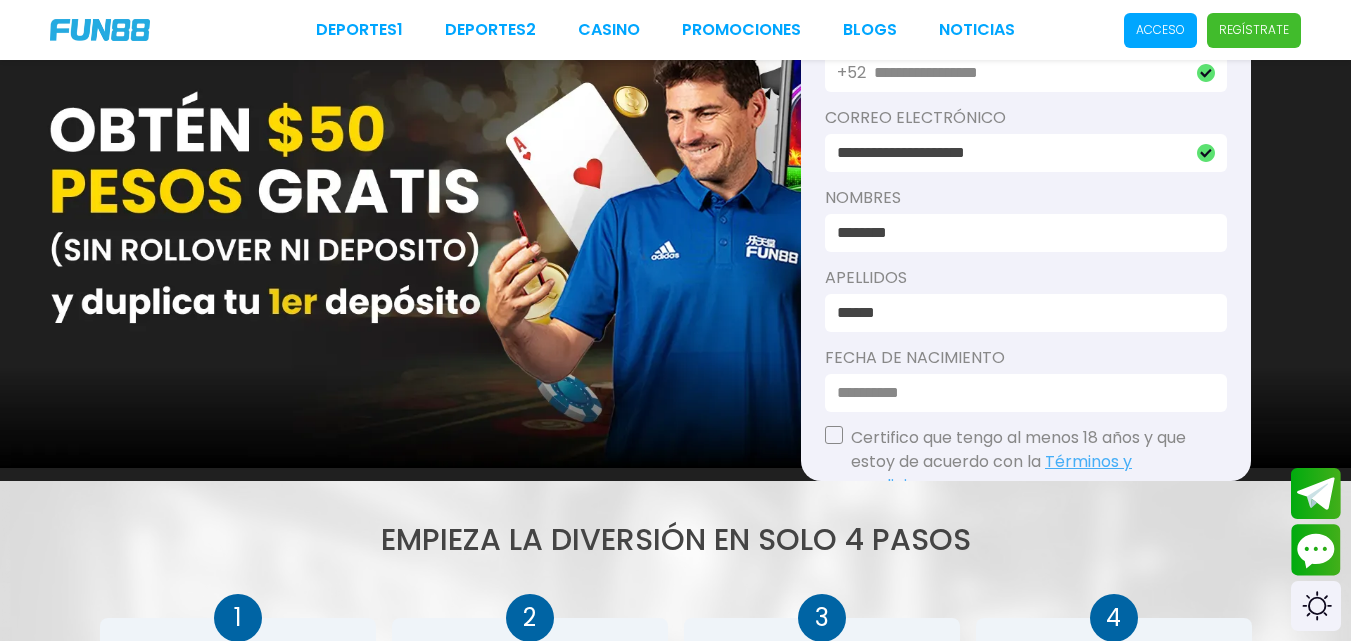 type on "******" 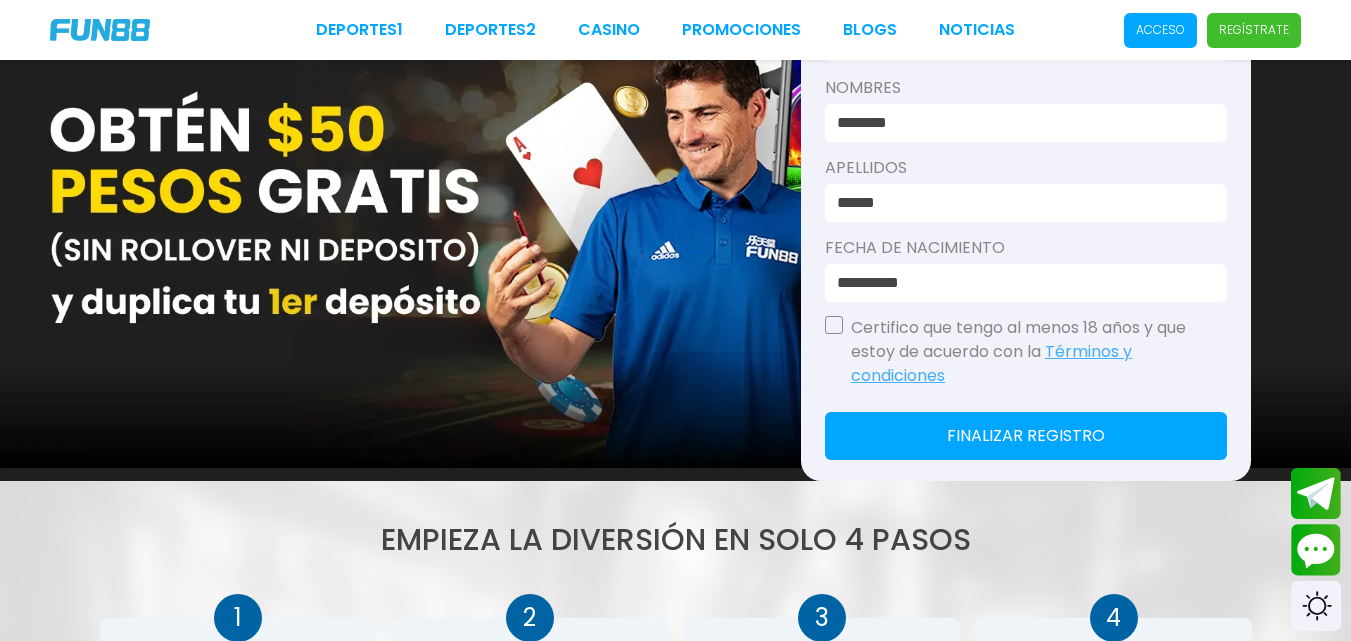 scroll, scrollTop: 313, scrollLeft: 0, axis: vertical 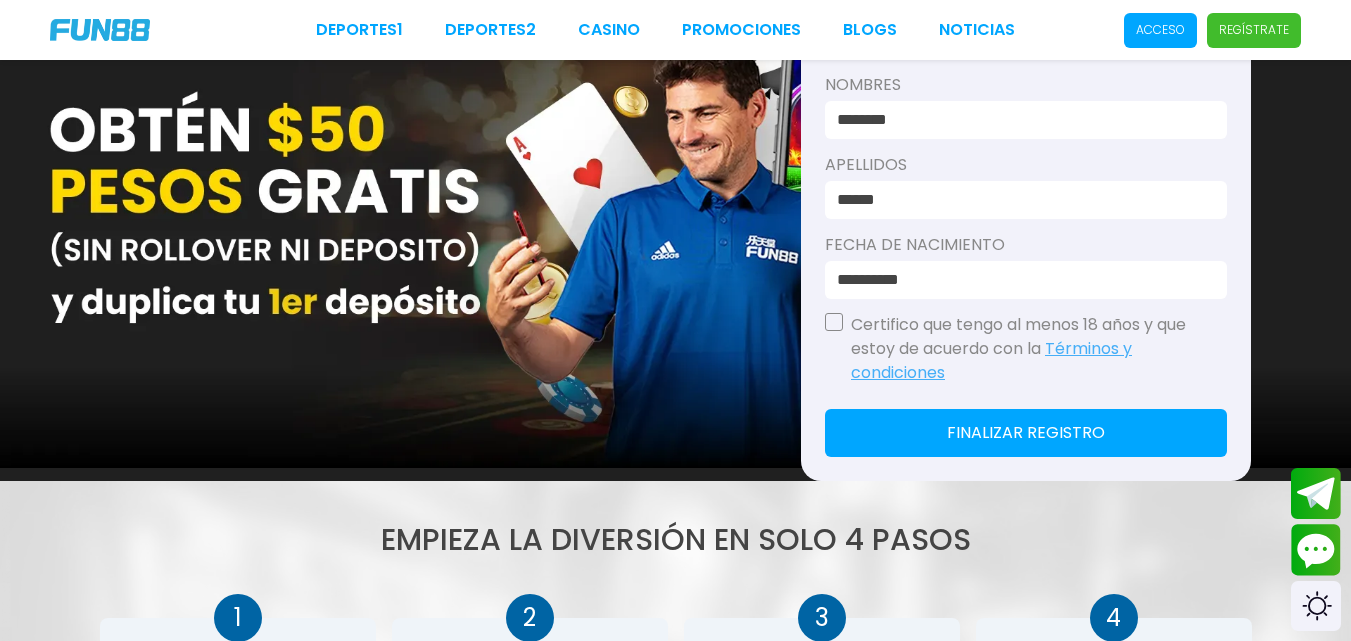 type on "**********" 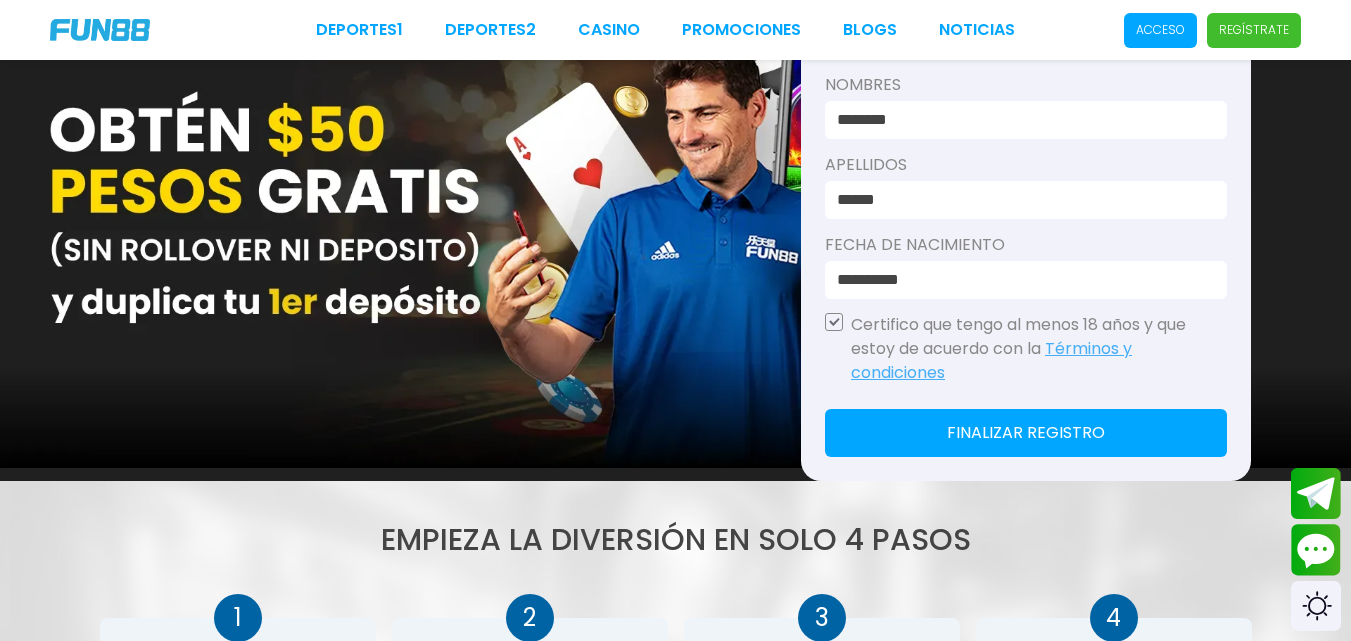 click on "Finalizar registro" 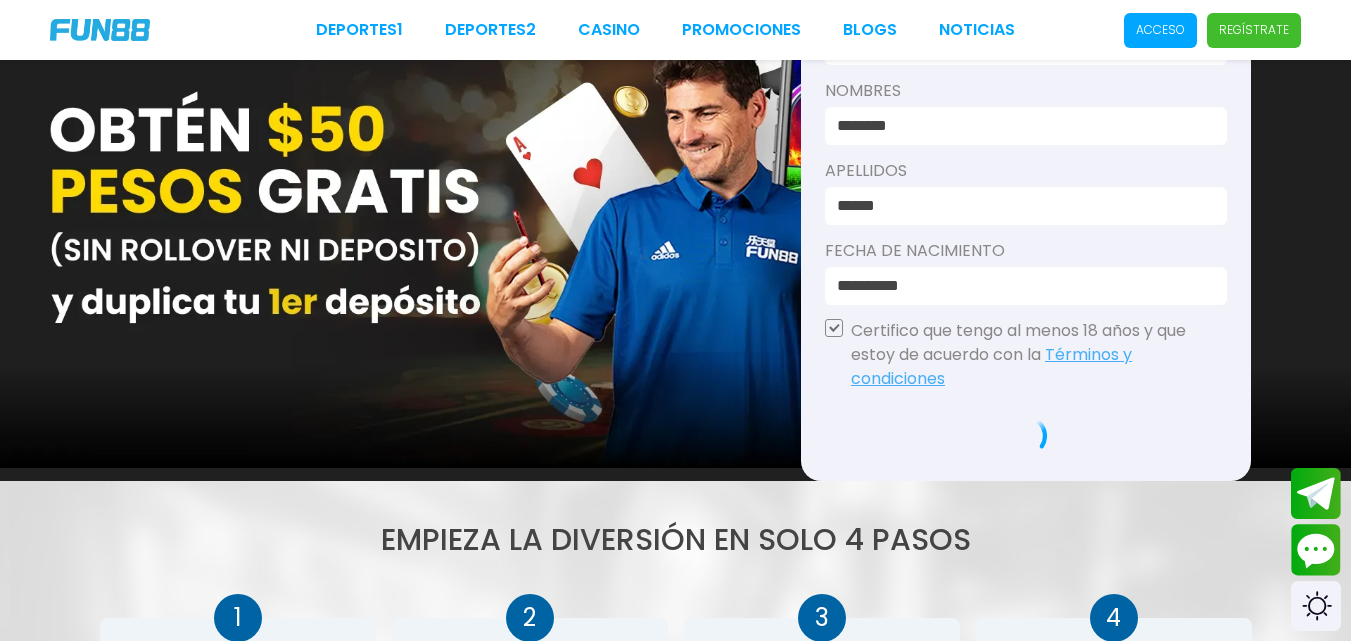 scroll, scrollTop: 307, scrollLeft: 0, axis: vertical 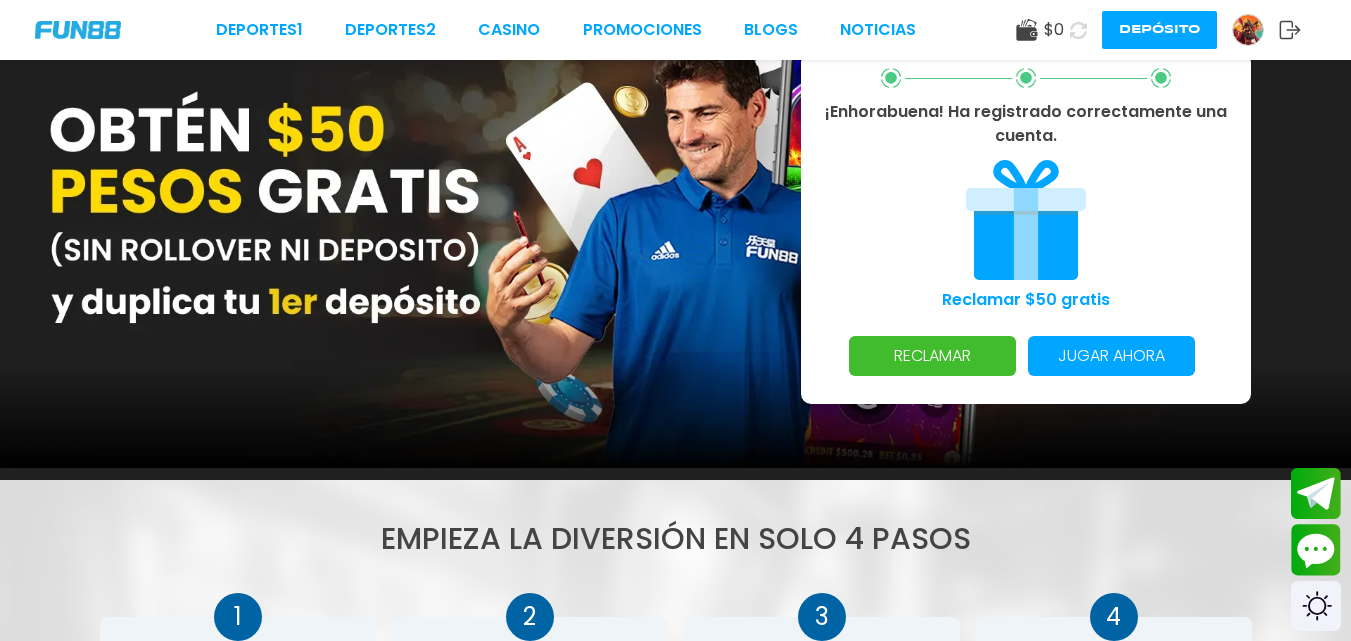click on "RECLAMAR" at bounding box center [932, 356] 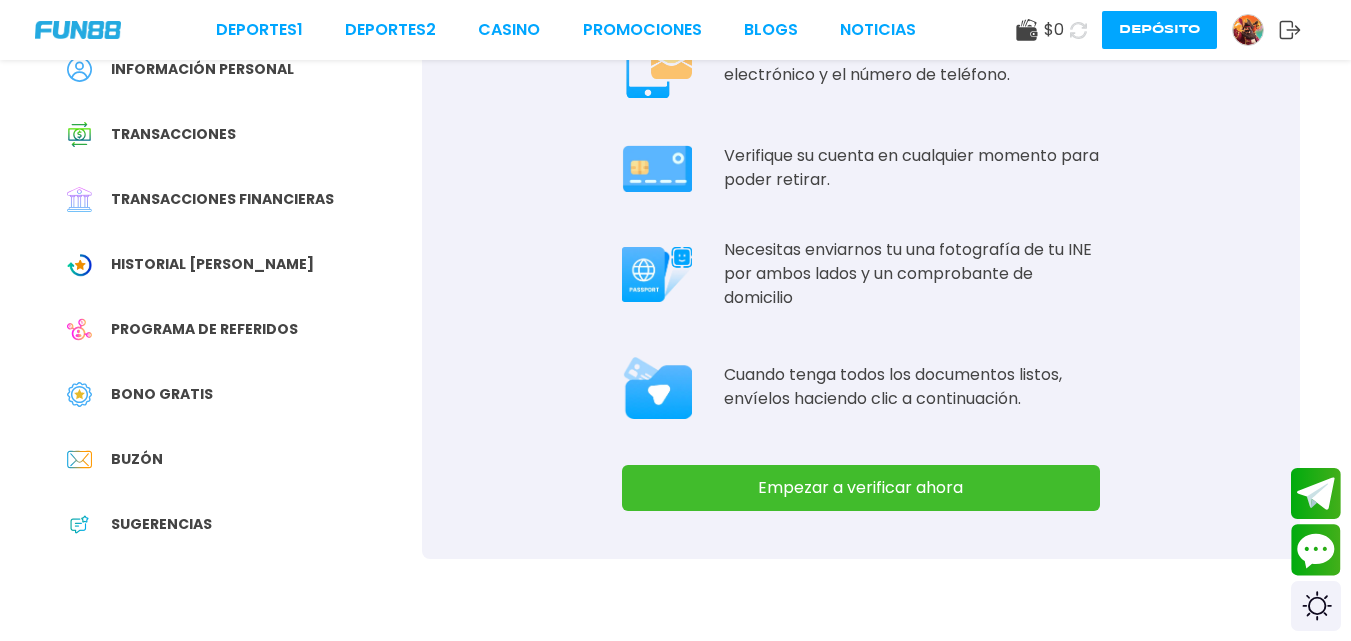 scroll, scrollTop: 200, scrollLeft: 0, axis: vertical 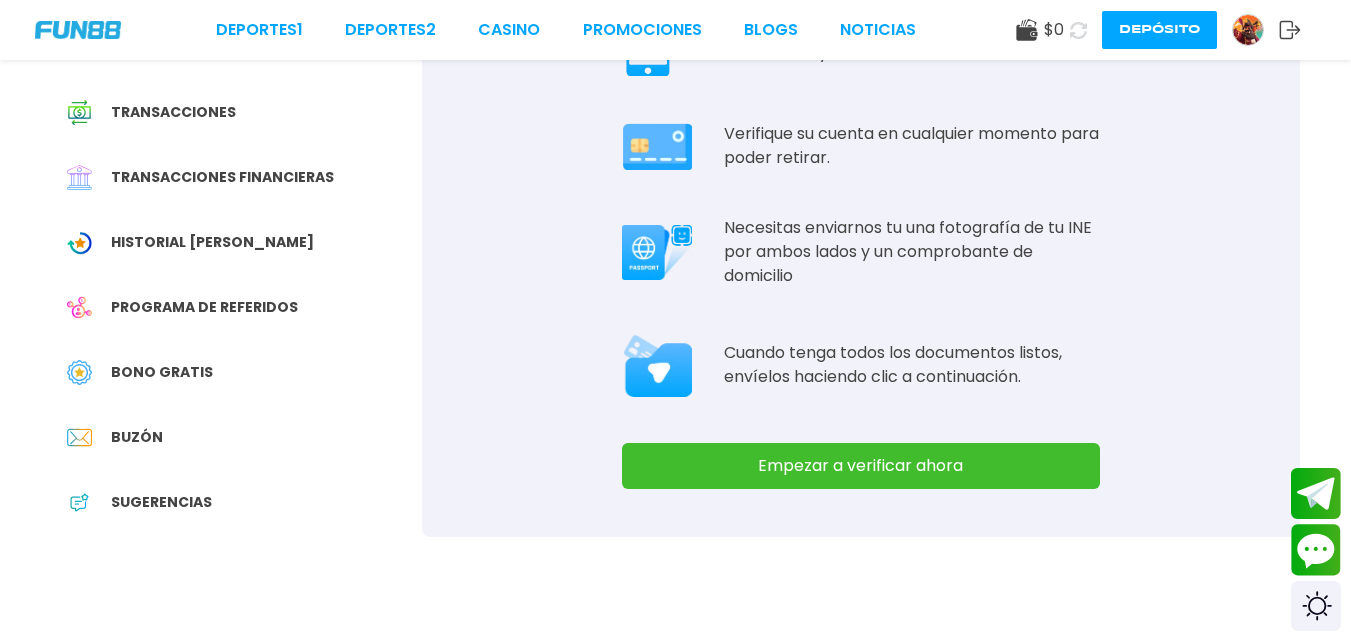 click on "Empezar a verificar ahora" at bounding box center (861, 466) 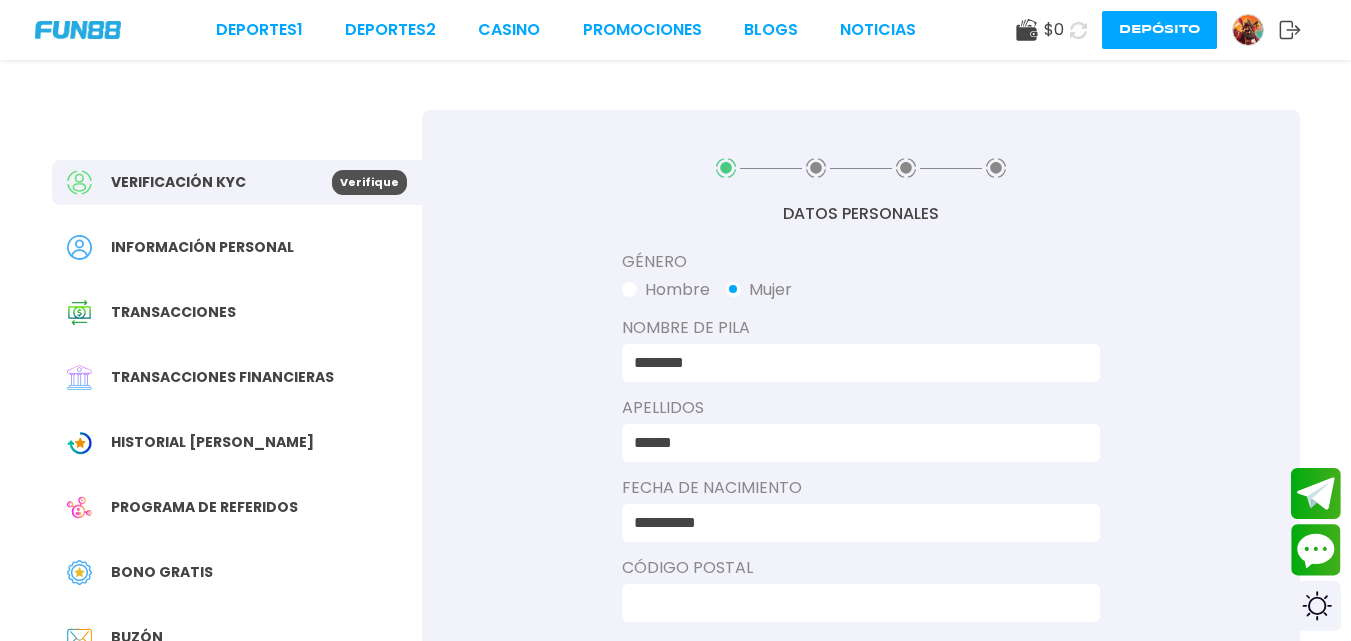 scroll, scrollTop: 200, scrollLeft: 0, axis: vertical 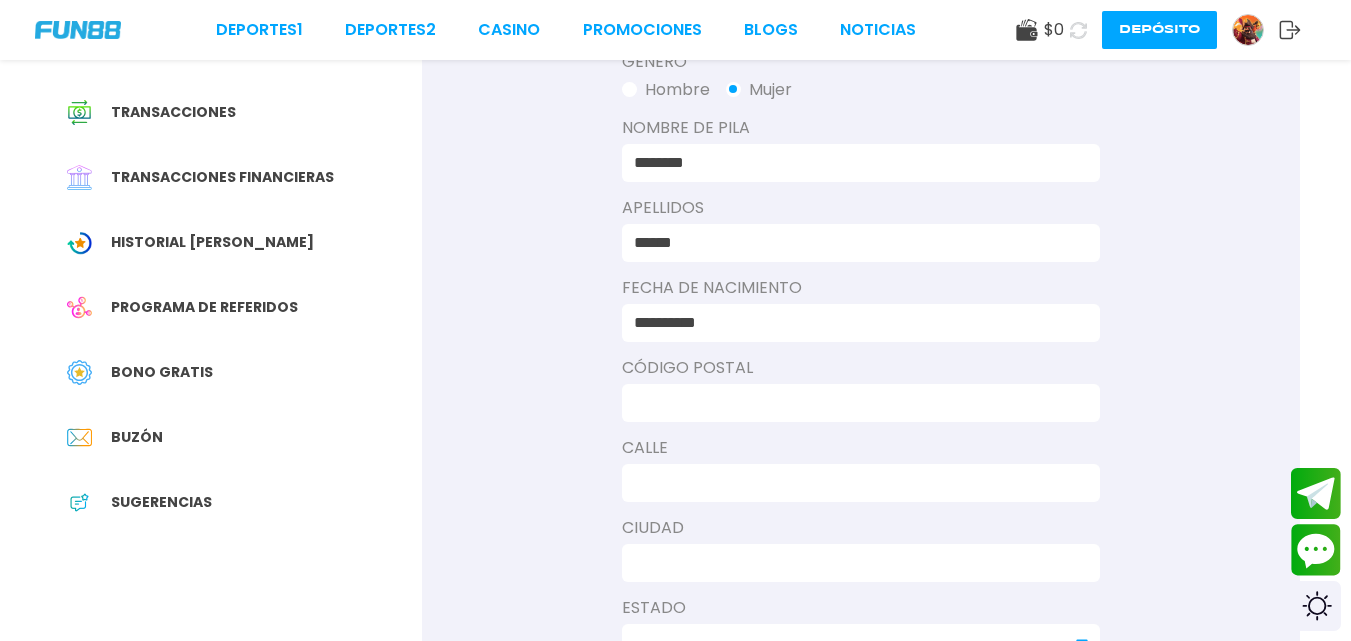 click on "Código Postal" at bounding box center (861, 389) 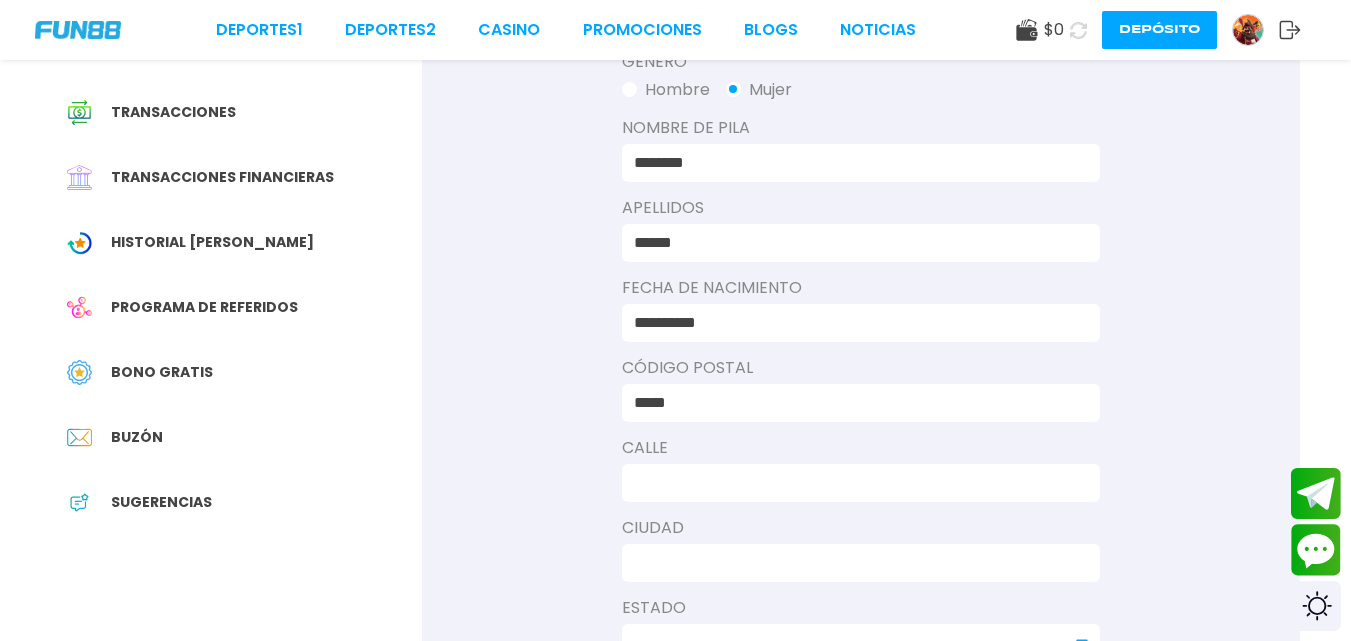 type on "*****" 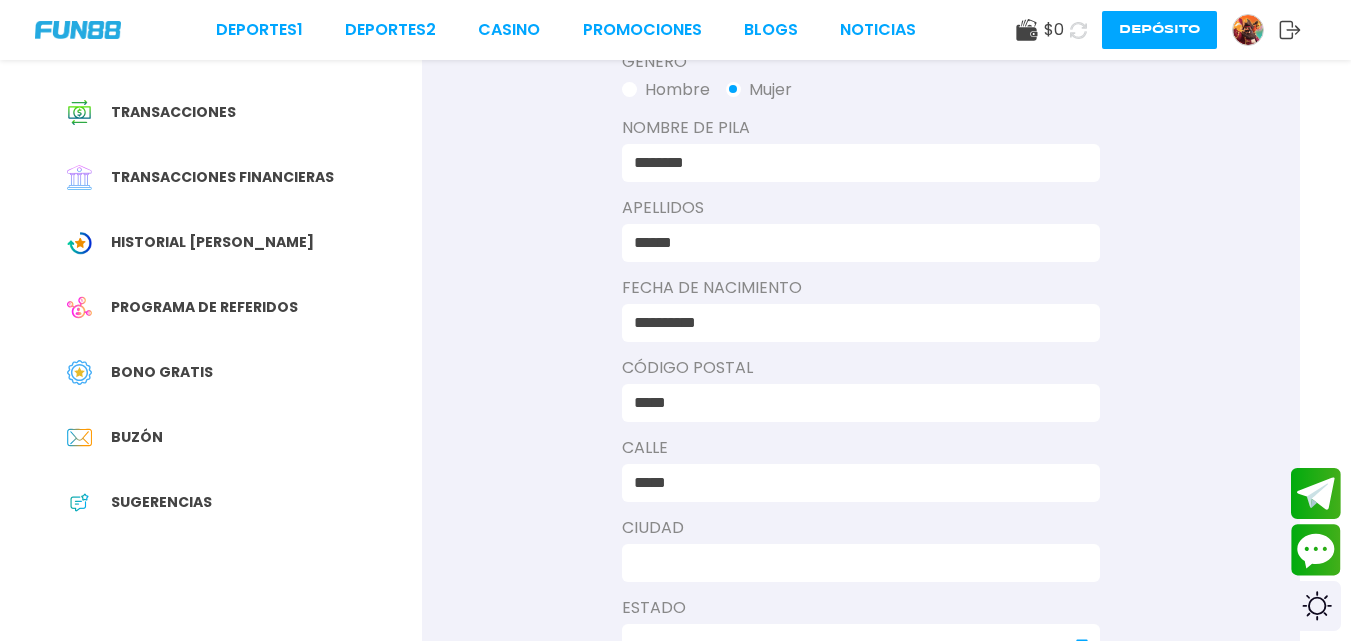 type on "*****" 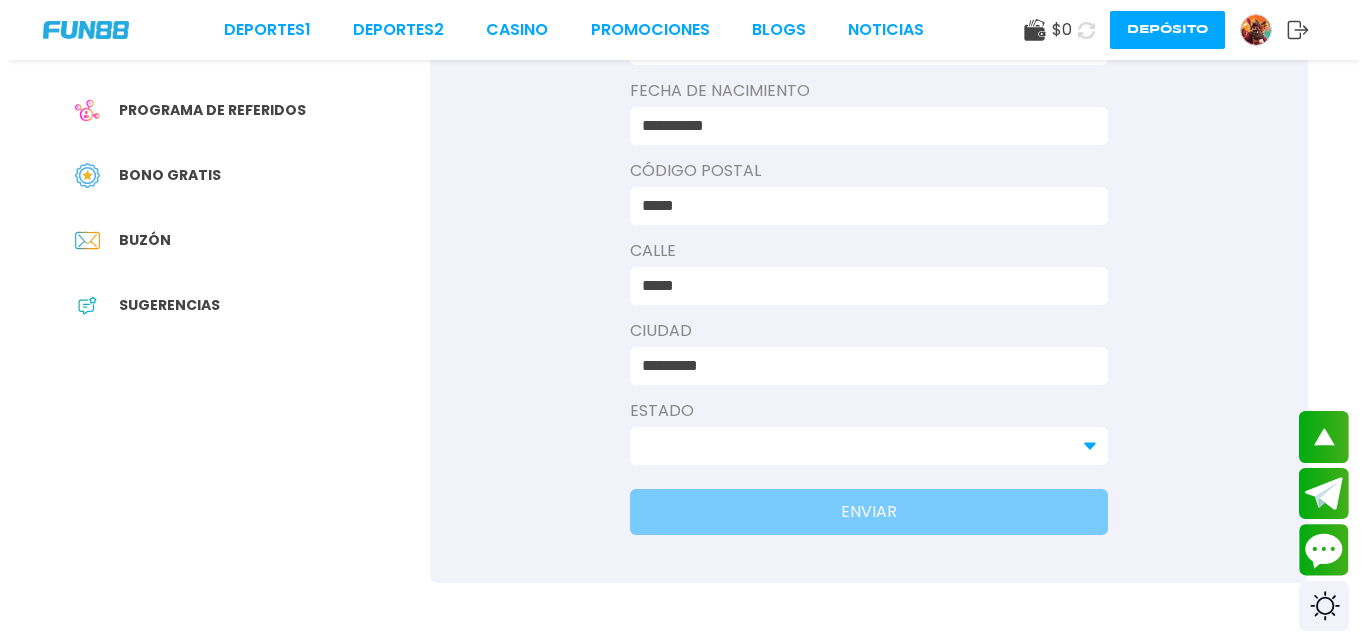 scroll, scrollTop: 400, scrollLeft: 0, axis: vertical 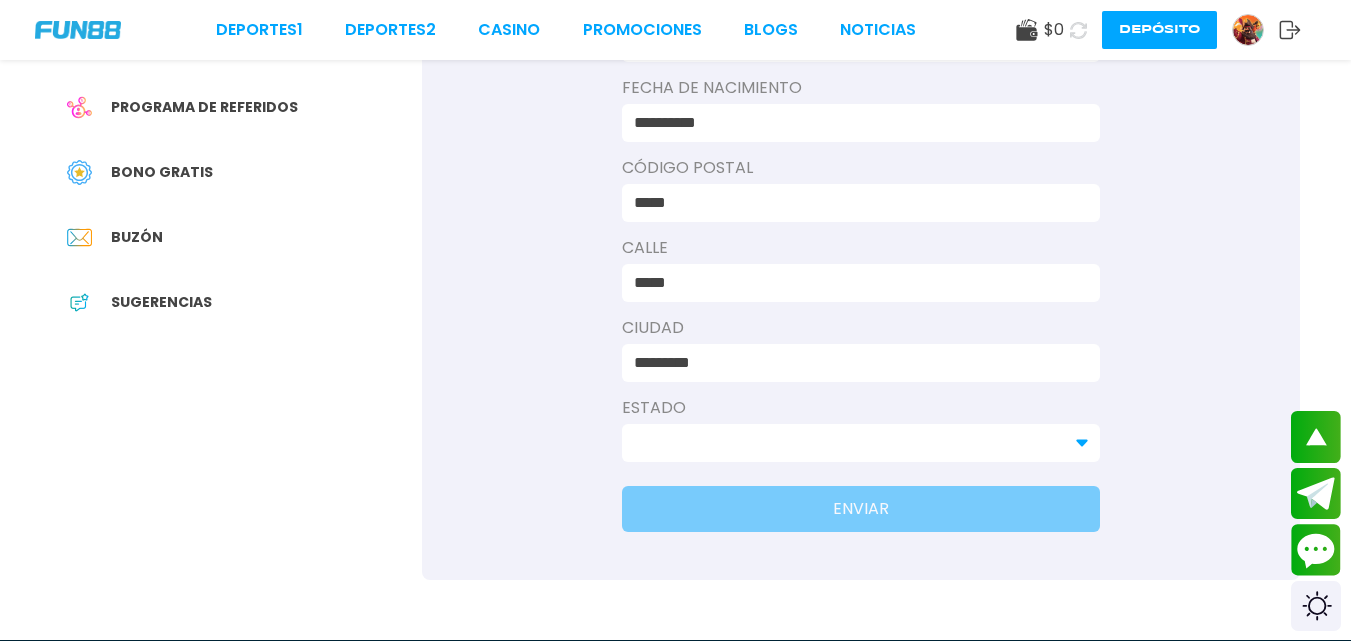 type on "*********" 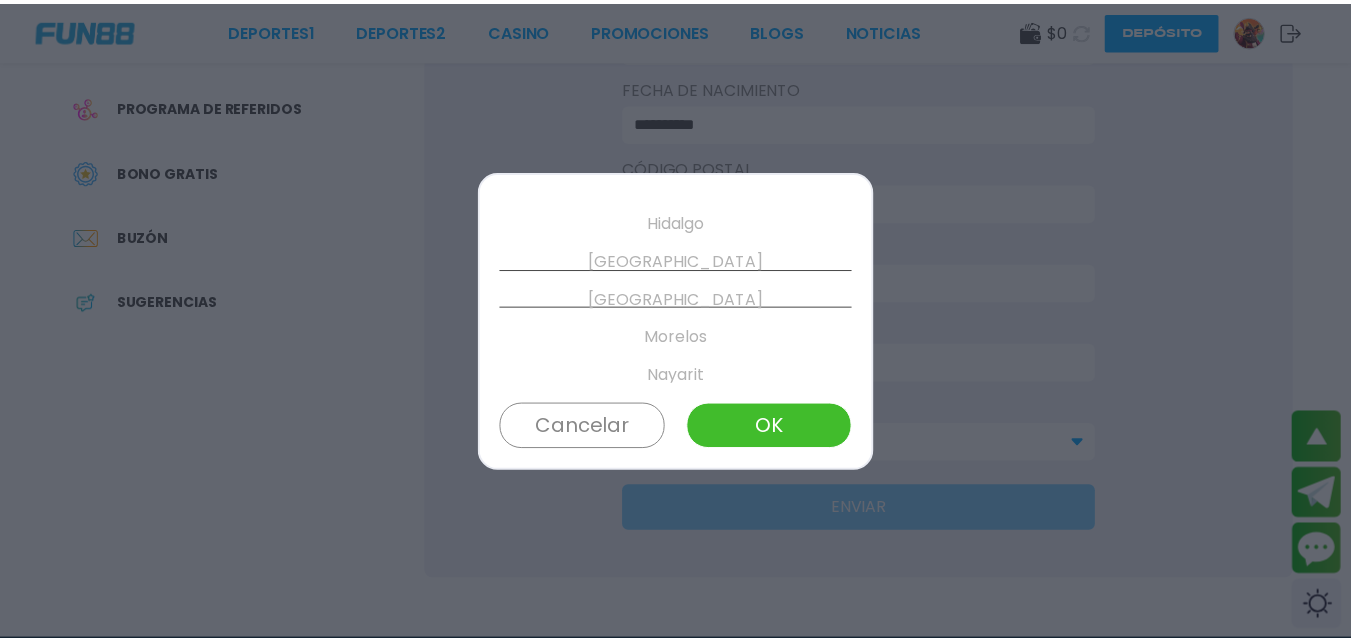 scroll, scrollTop: 570, scrollLeft: 0, axis: vertical 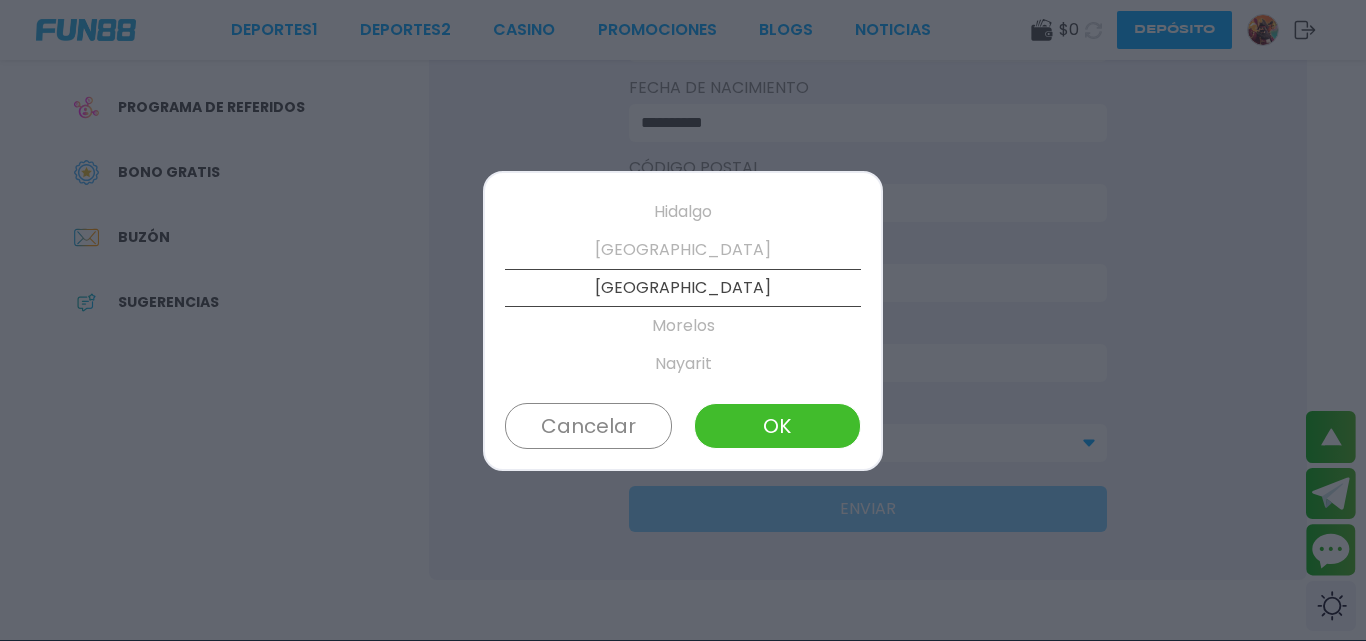 click on "[GEOGRAPHIC_DATA]" at bounding box center [683, 288] 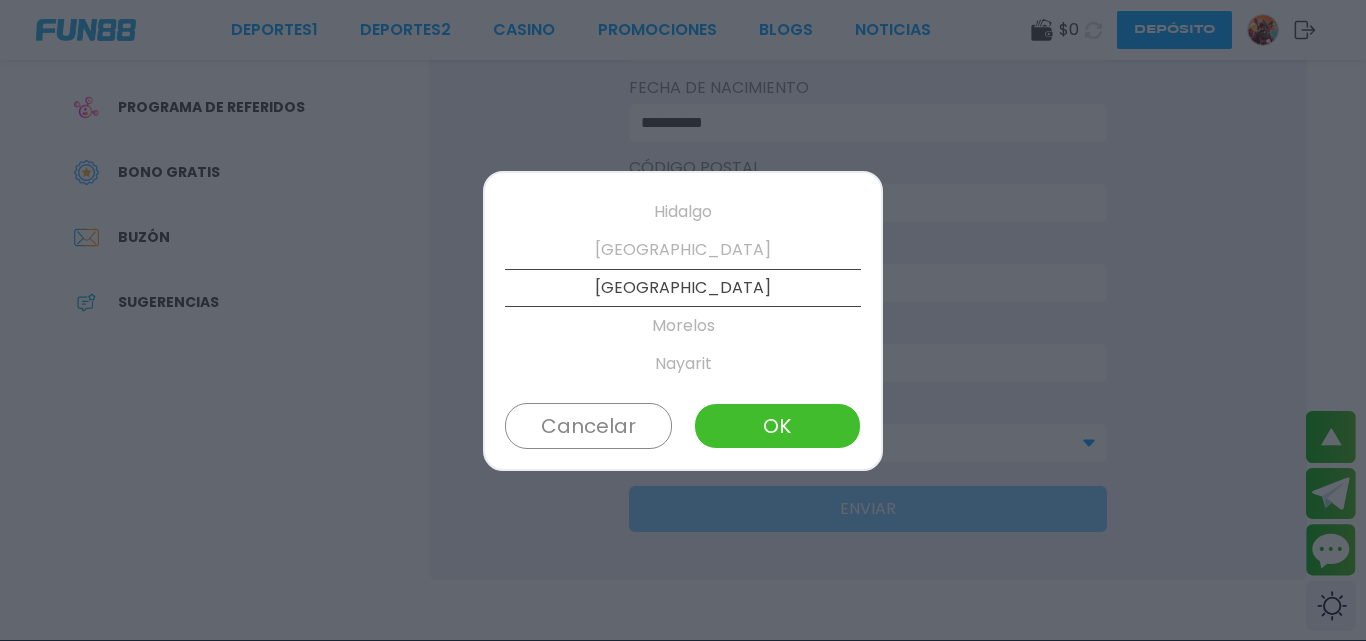 click on "OK" at bounding box center (777, 426) 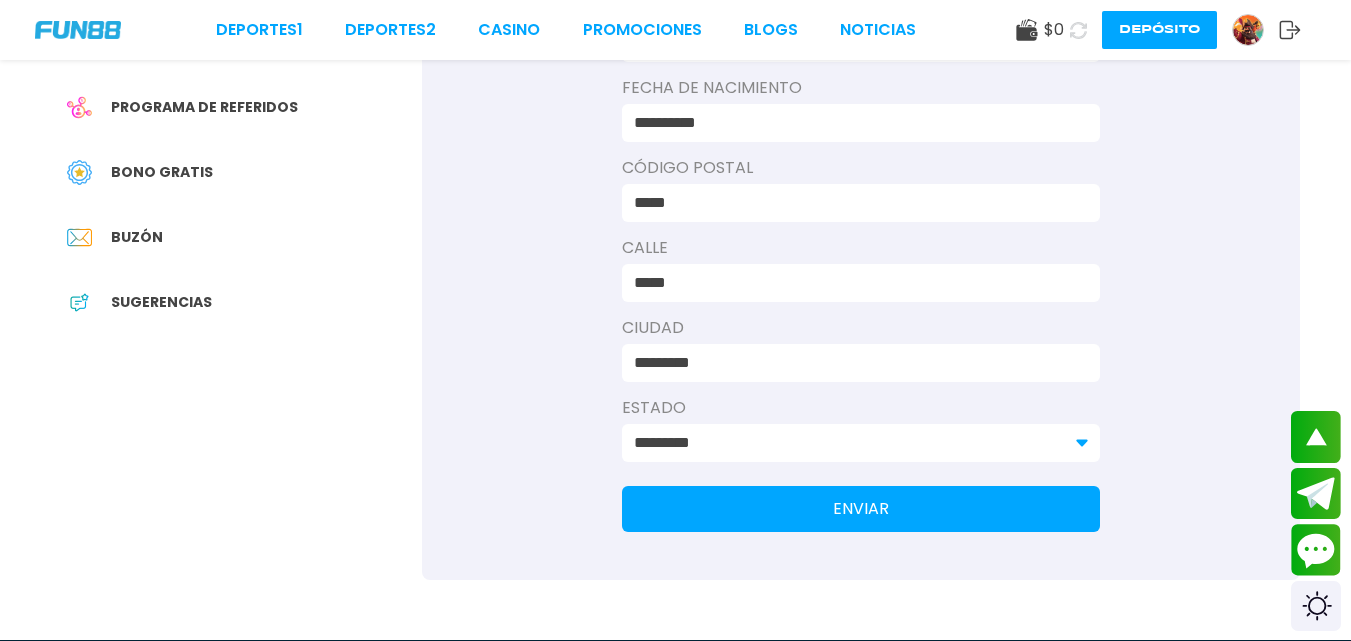 click on "ENVIAR" at bounding box center [861, 509] 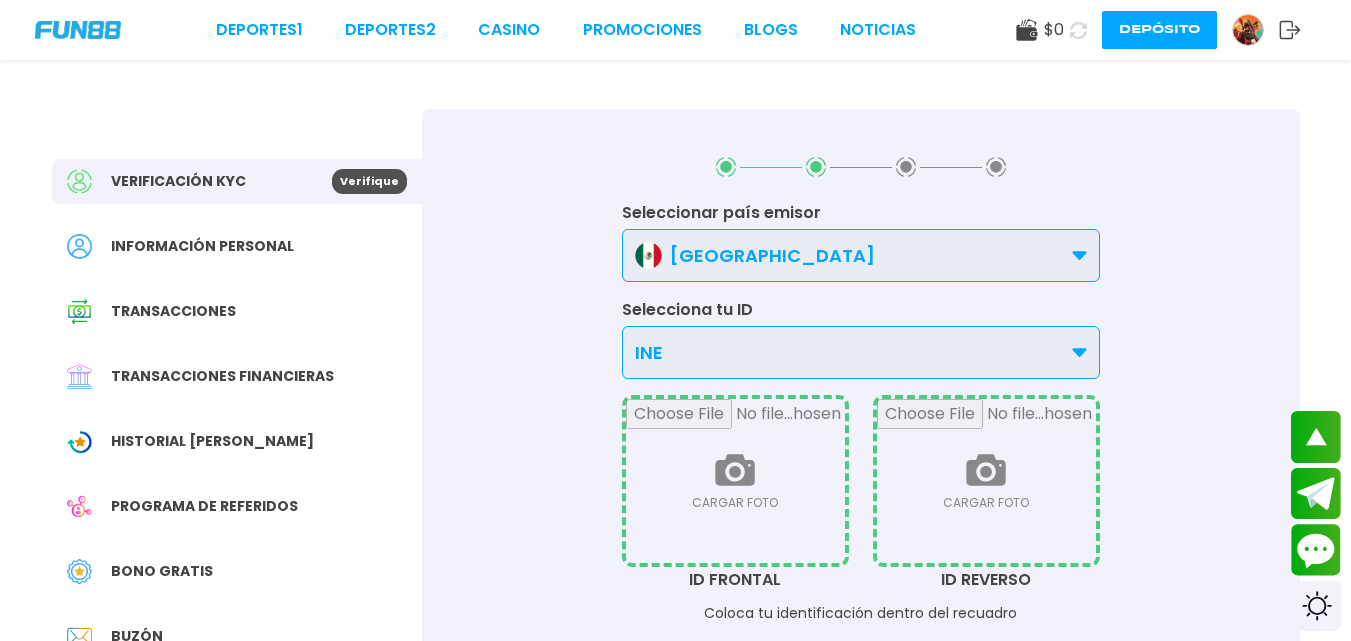 scroll, scrollTop: 0, scrollLeft: 0, axis: both 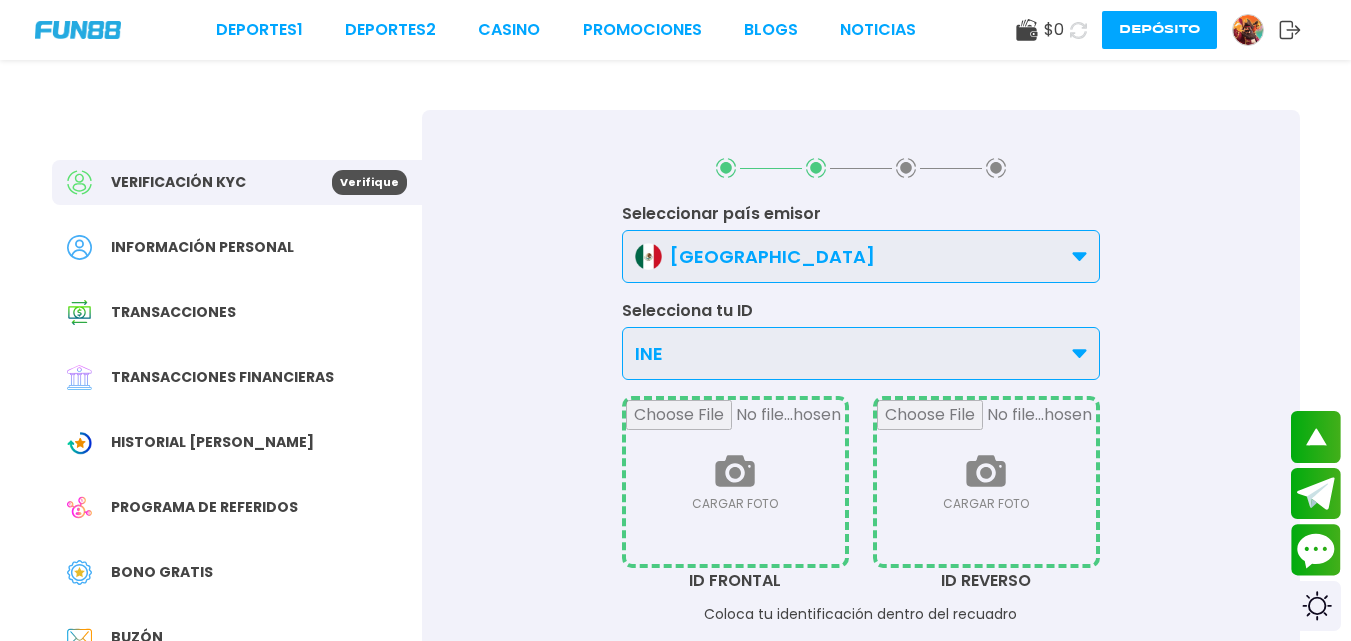 click on "Historial [PERSON_NAME]" at bounding box center [237, 442] 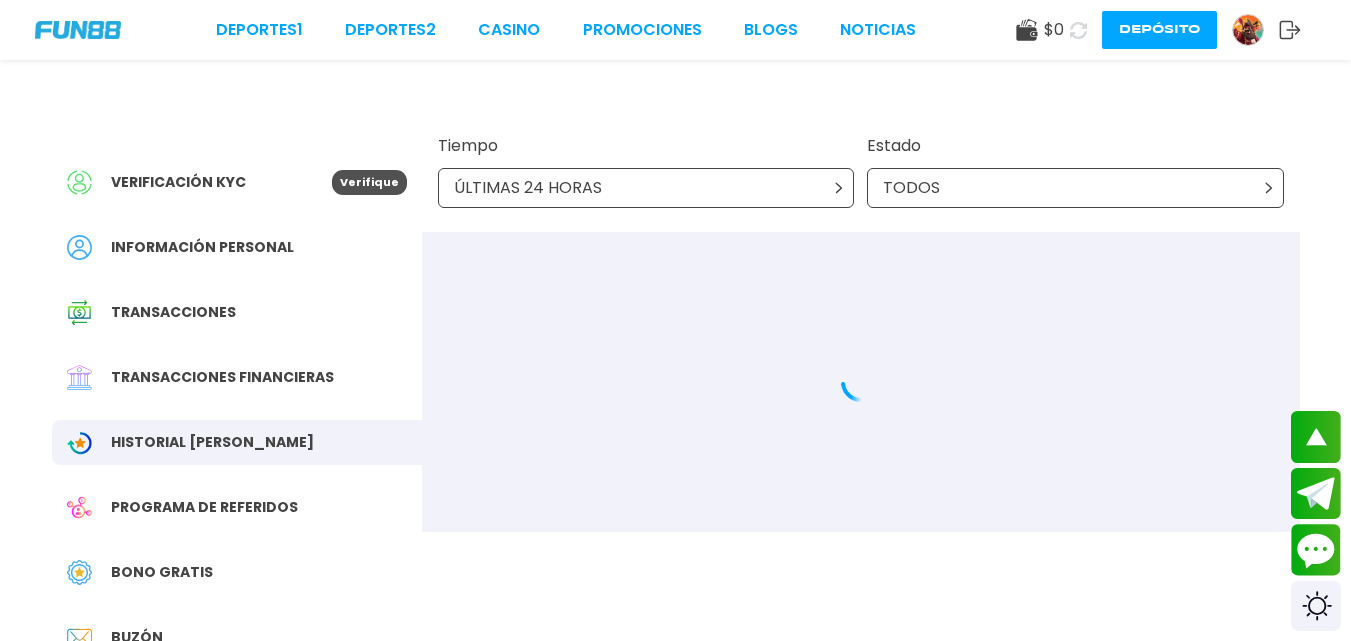 click on "Bono Gratis" at bounding box center [237, 572] 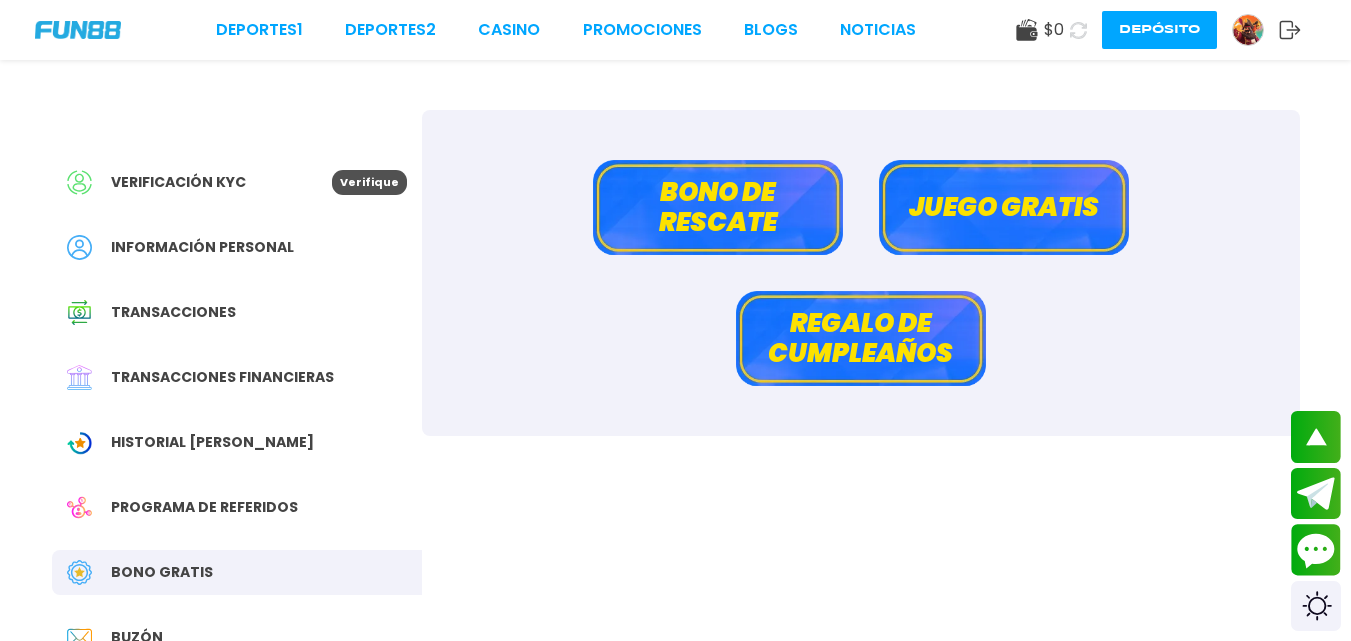 click on "Juego gratis" at bounding box center [1004, 207] 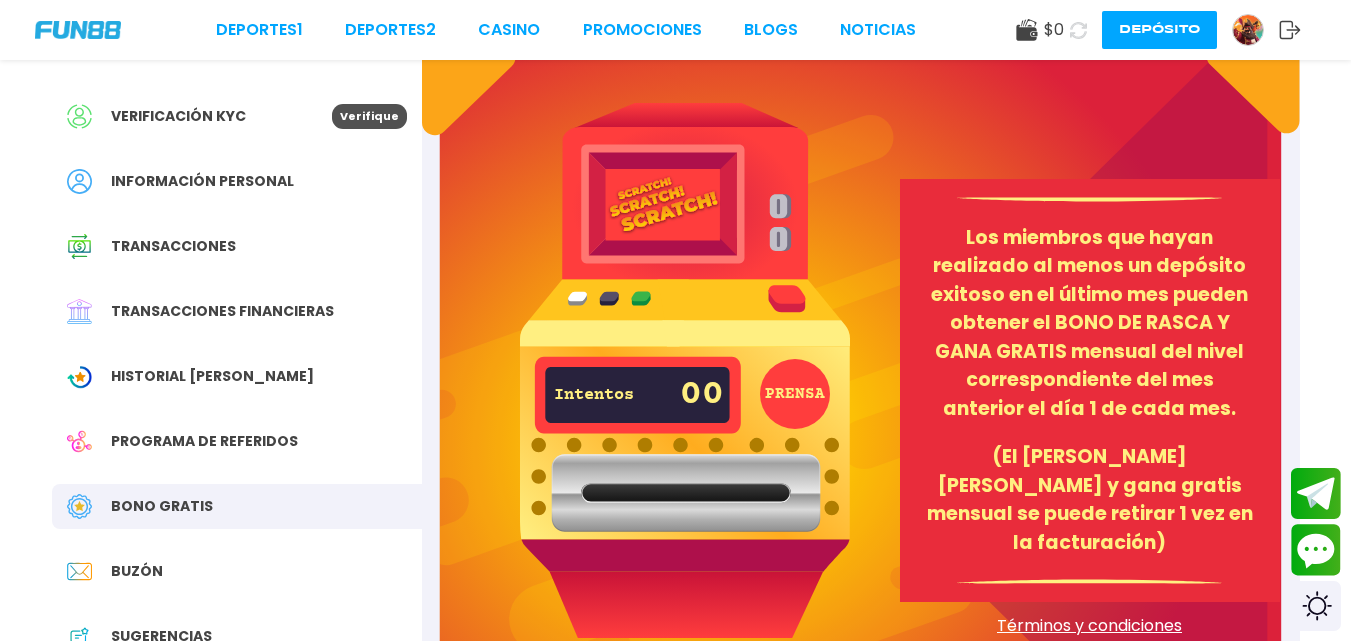 scroll, scrollTop: 100, scrollLeft: 0, axis: vertical 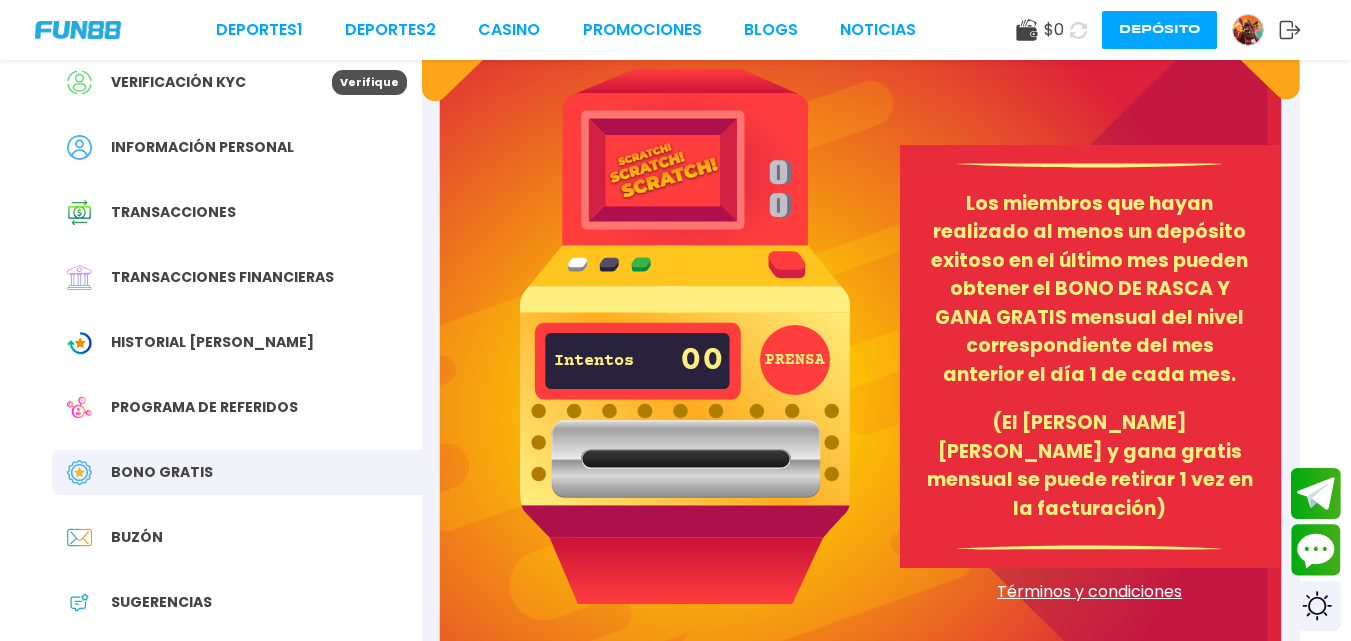 click on "PRENSA" at bounding box center [795, 360] 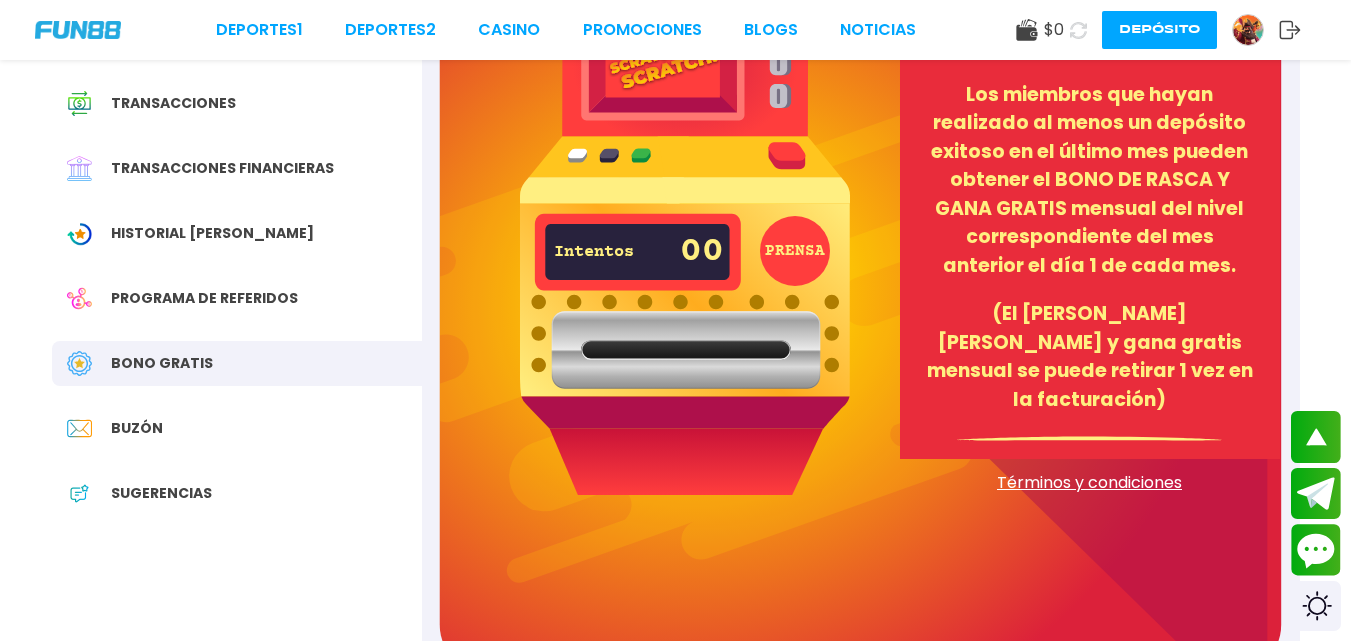 scroll, scrollTop: 200, scrollLeft: 0, axis: vertical 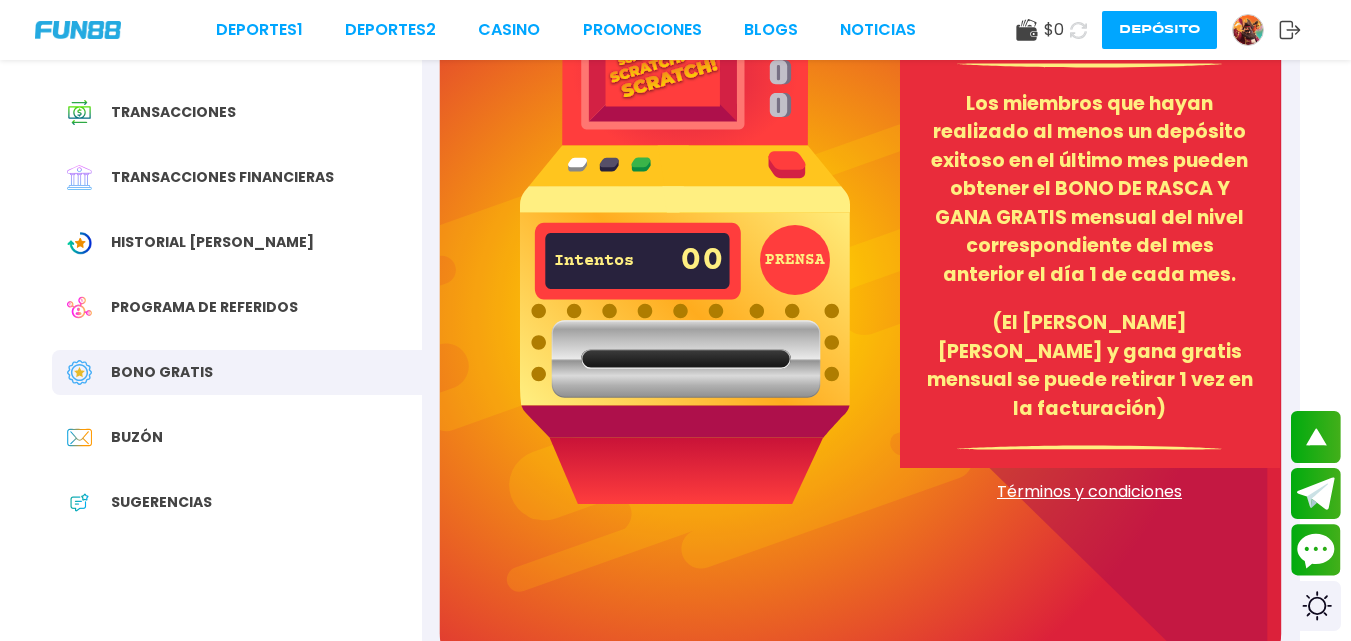 click on "Bono Gratis" at bounding box center [237, 372] 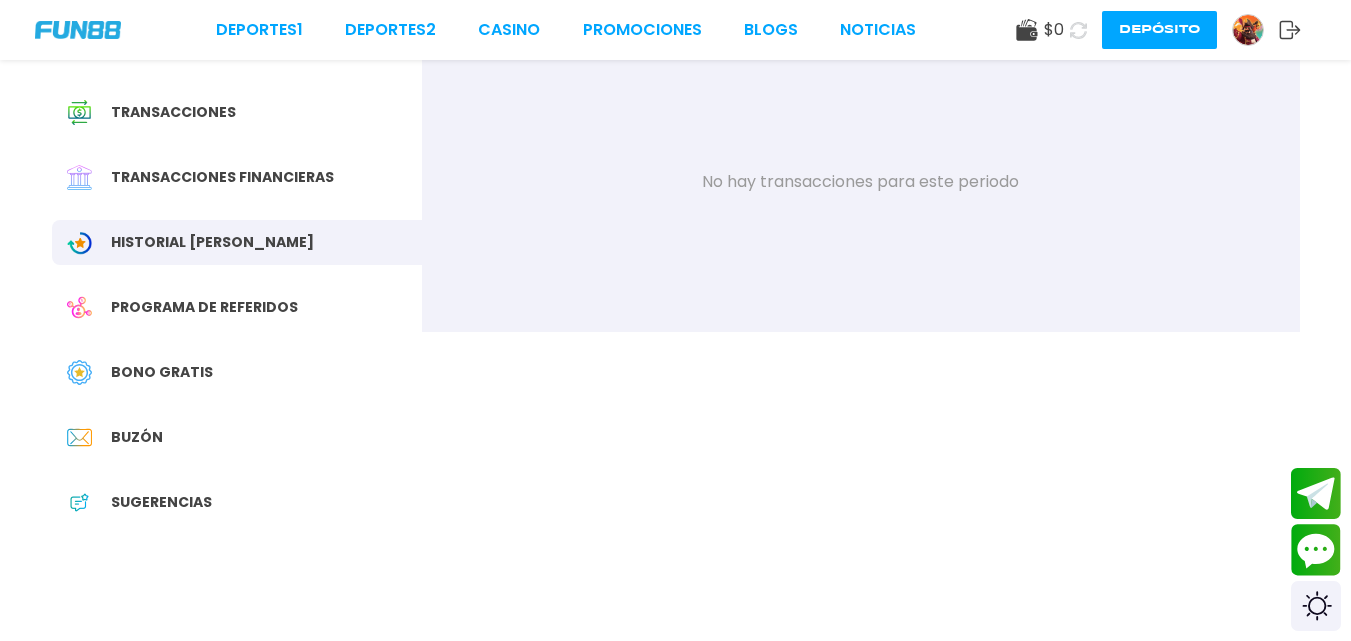 scroll, scrollTop: 300, scrollLeft: 0, axis: vertical 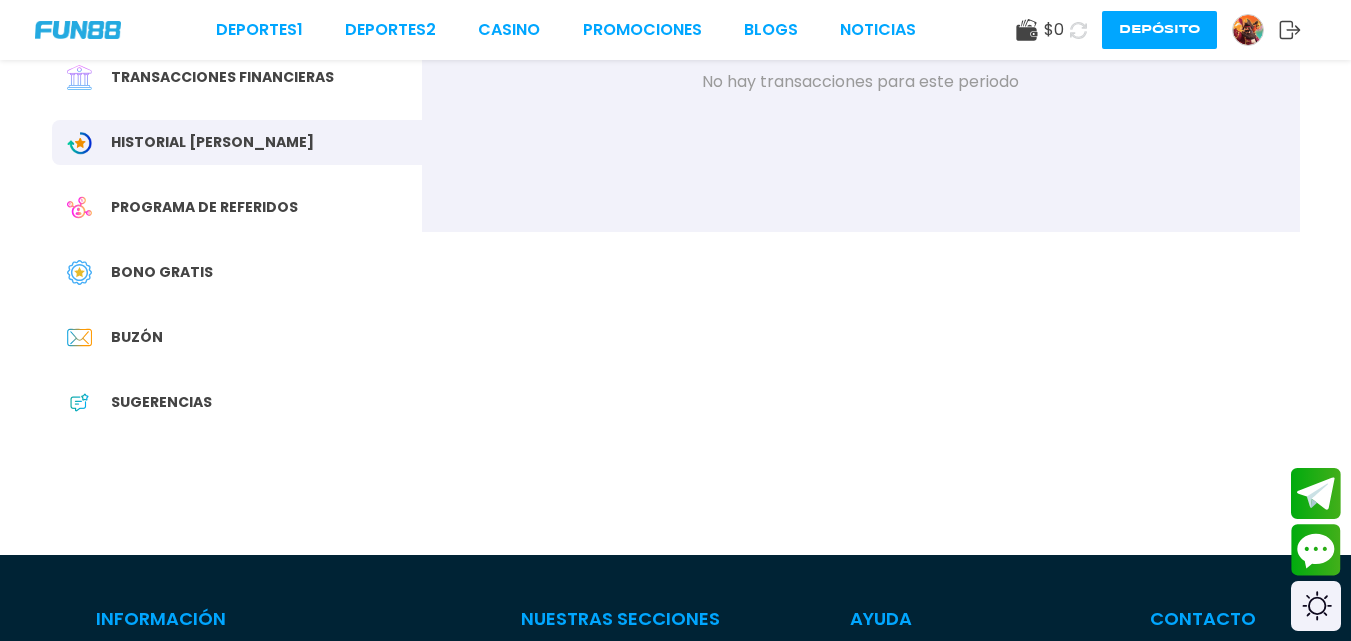 click on "Bono Gratis" at bounding box center (237, 272) 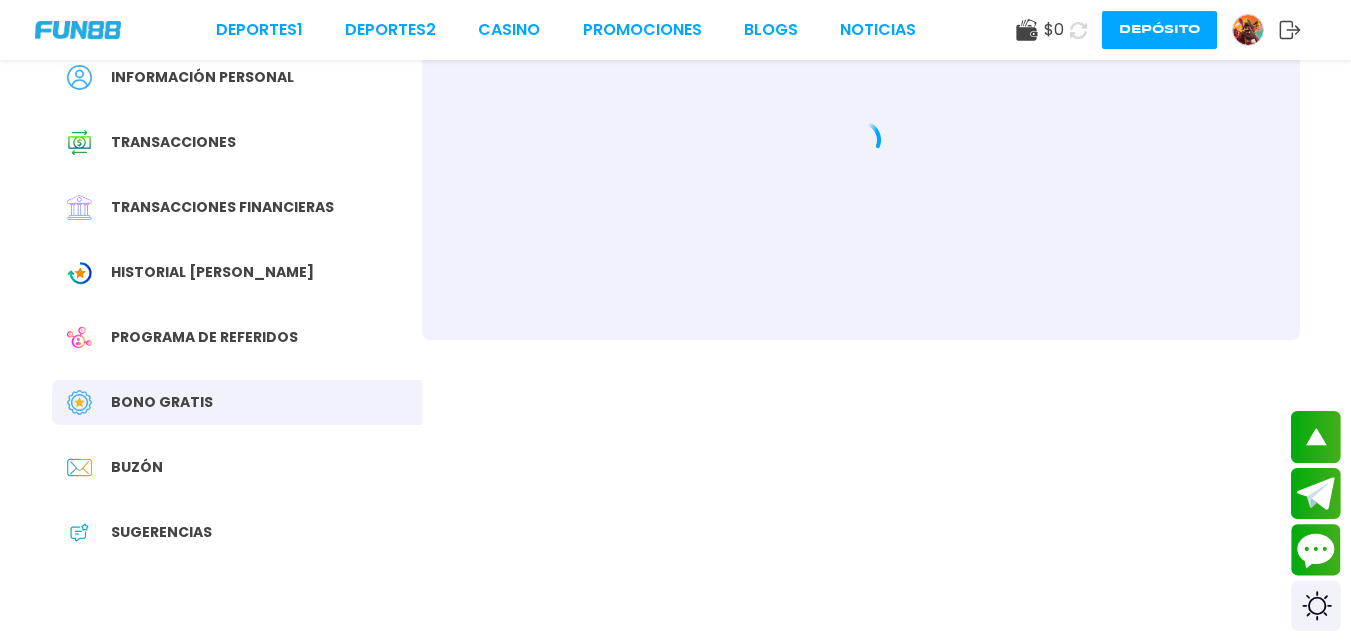 scroll, scrollTop: 0, scrollLeft: 0, axis: both 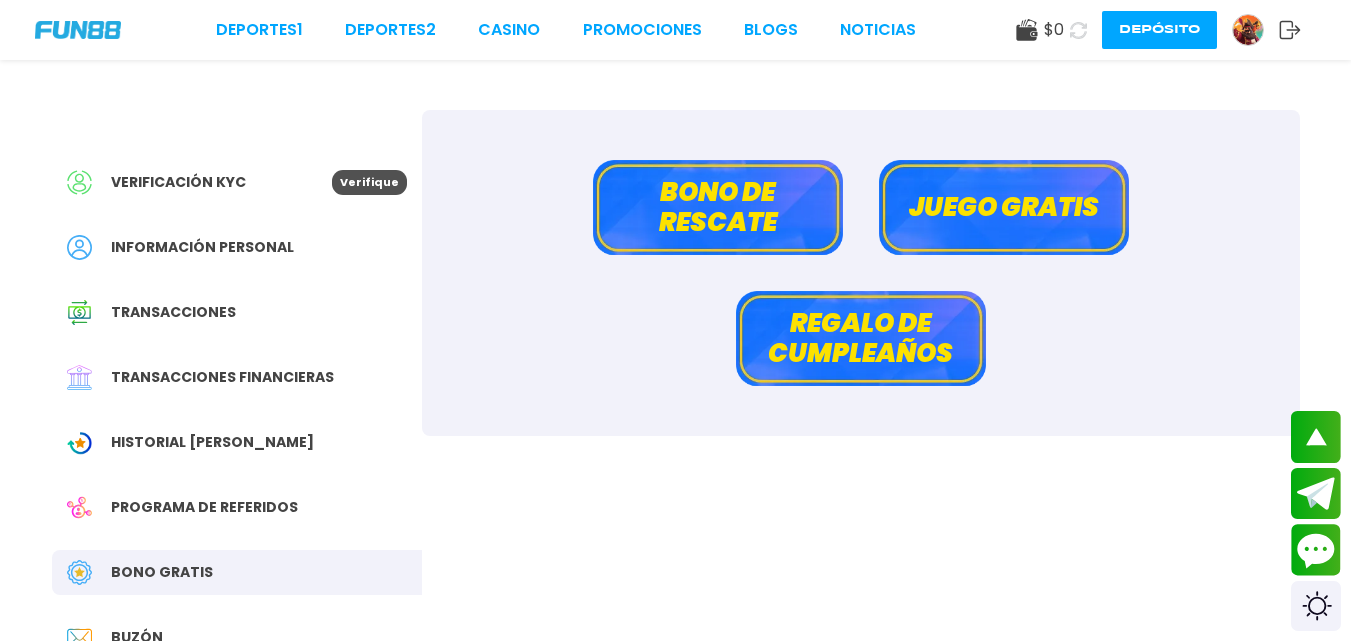 click on "Bono de rescate" at bounding box center (718, 207) 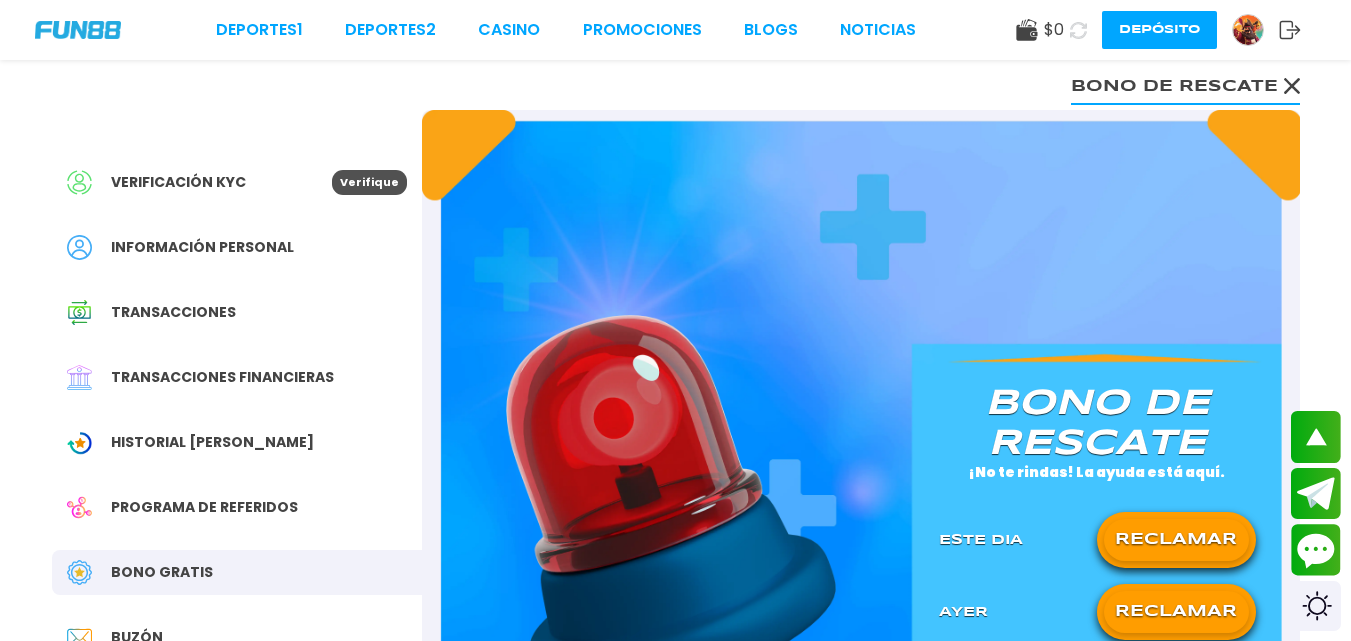 scroll, scrollTop: 100, scrollLeft: 0, axis: vertical 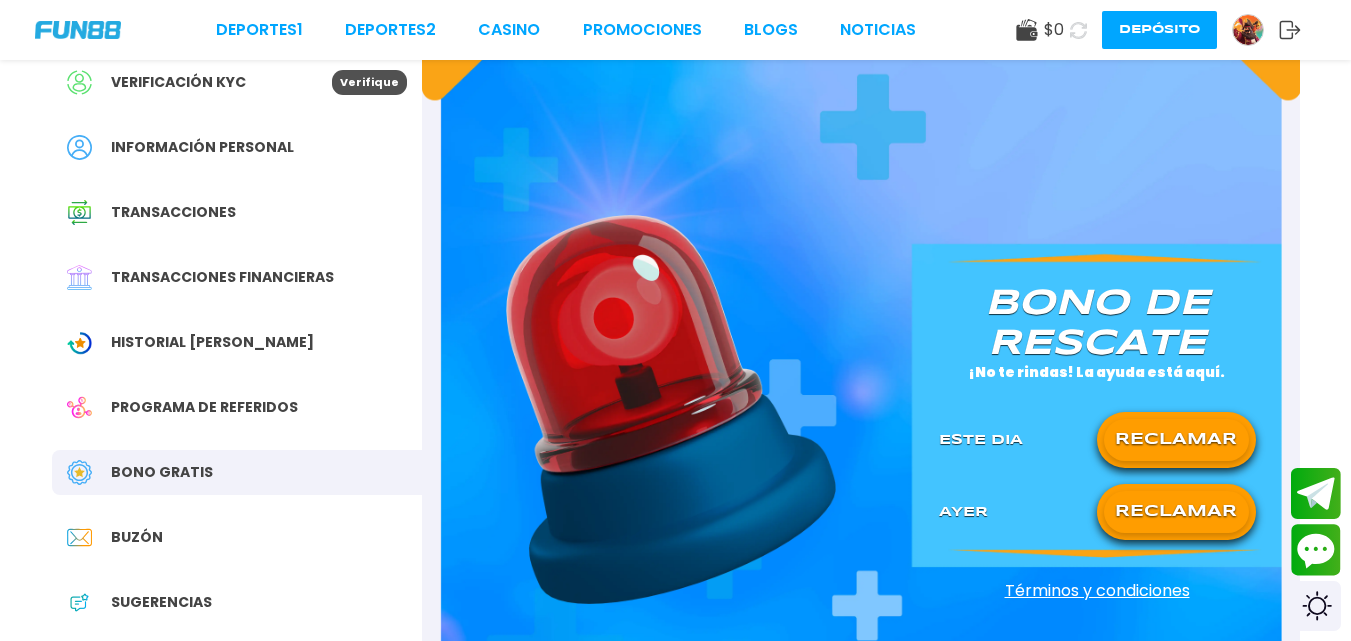 click on "RECLAMAR" at bounding box center [1176, 440] 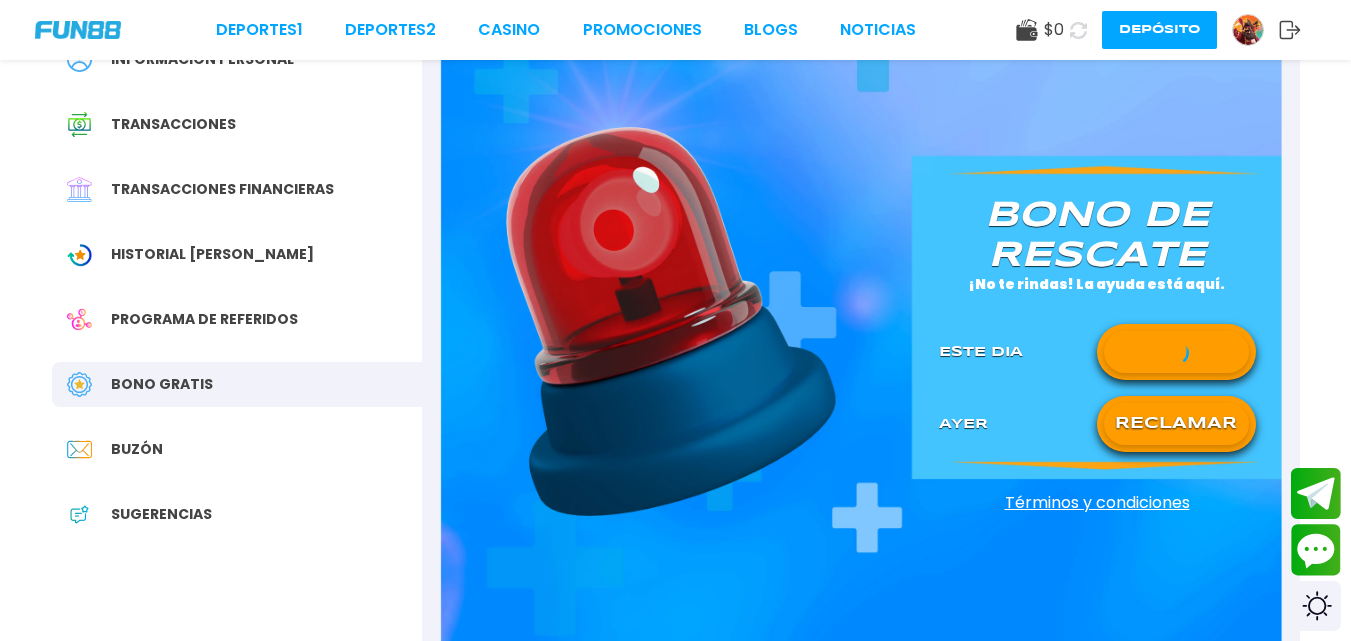 scroll, scrollTop: 200, scrollLeft: 0, axis: vertical 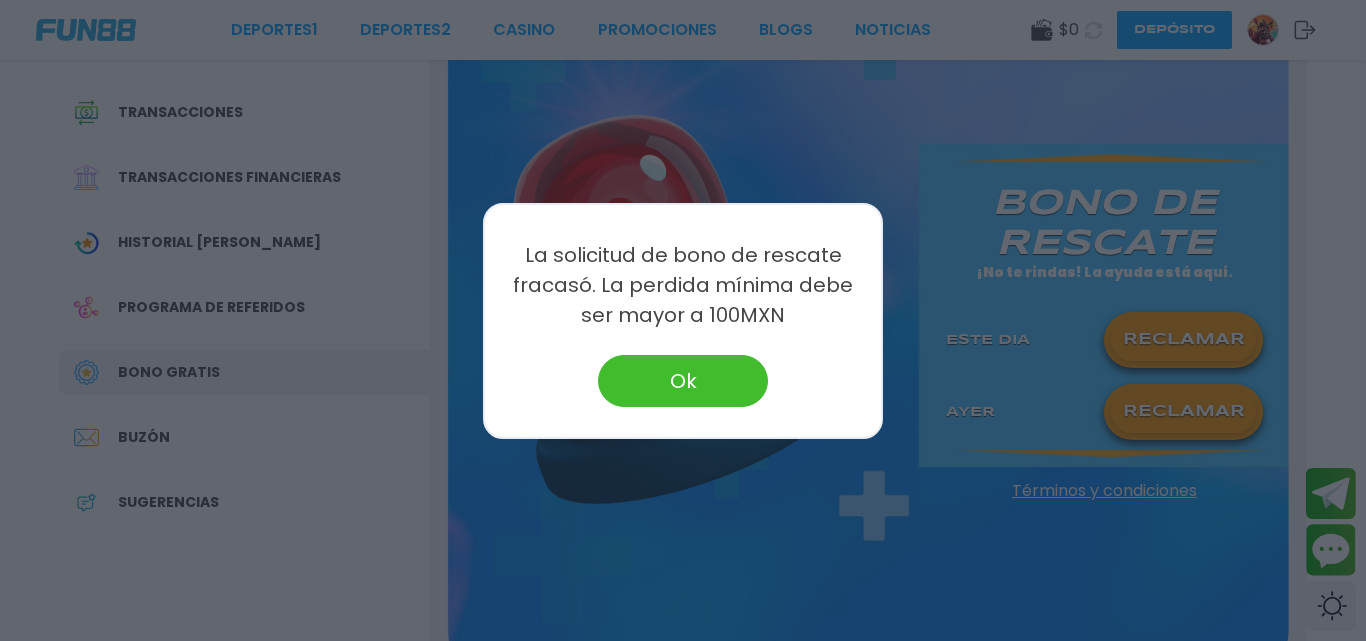 click on "Ok" at bounding box center (683, 381) 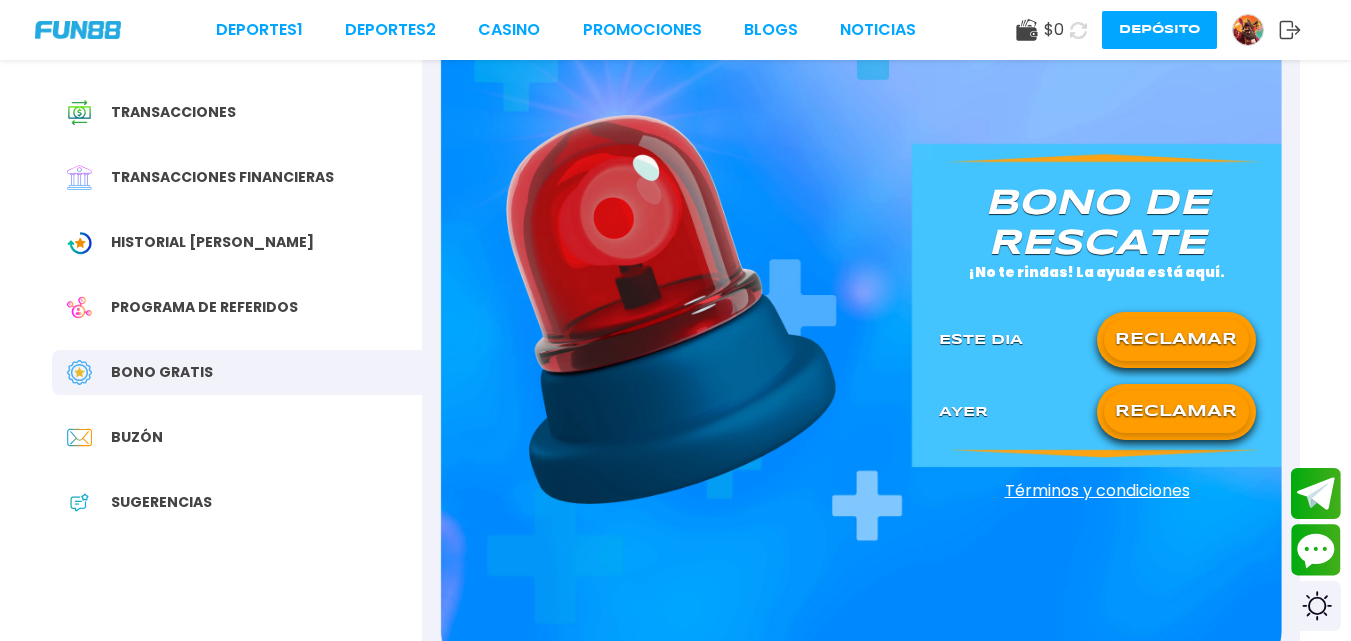 click on "RECLAMAR" at bounding box center [1176, 412] 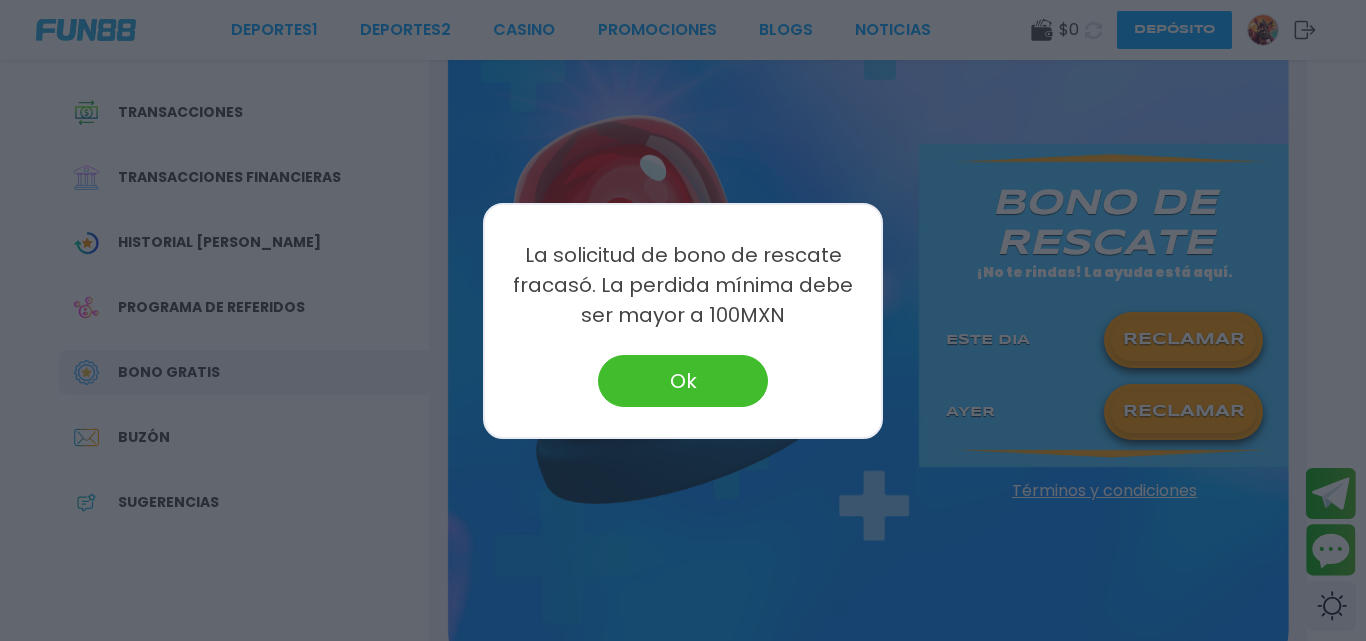 click on "Ok" at bounding box center [683, 381] 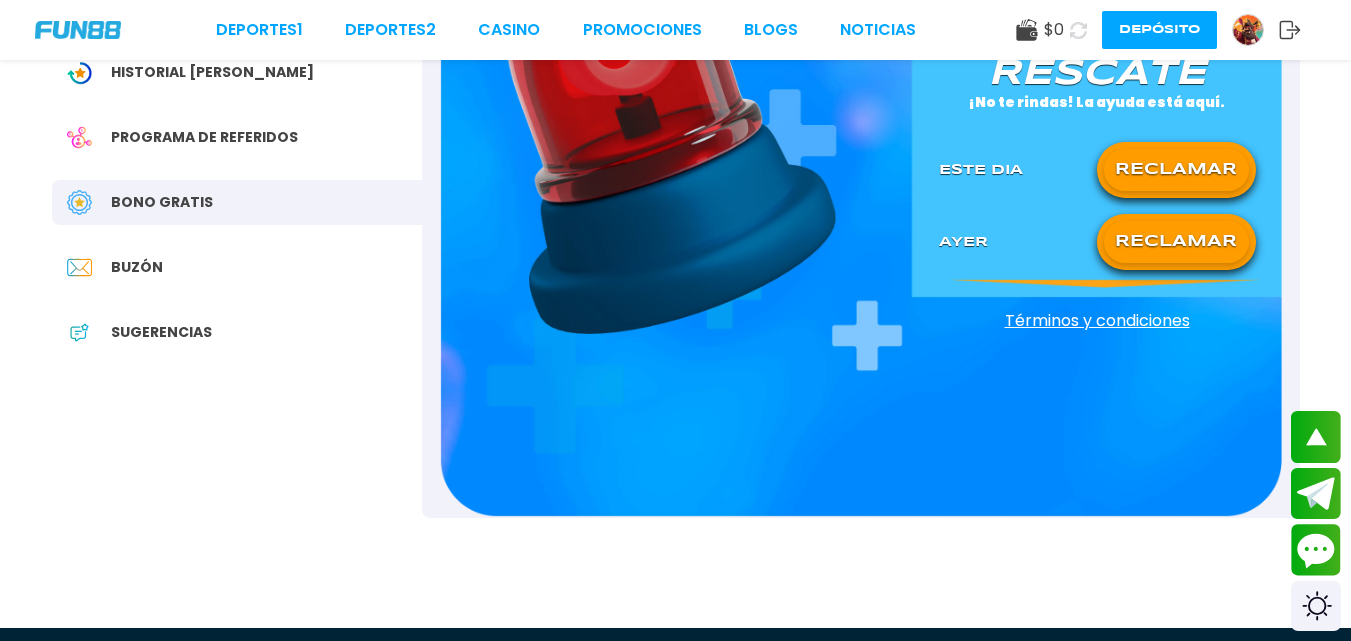 scroll, scrollTop: 0, scrollLeft: 0, axis: both 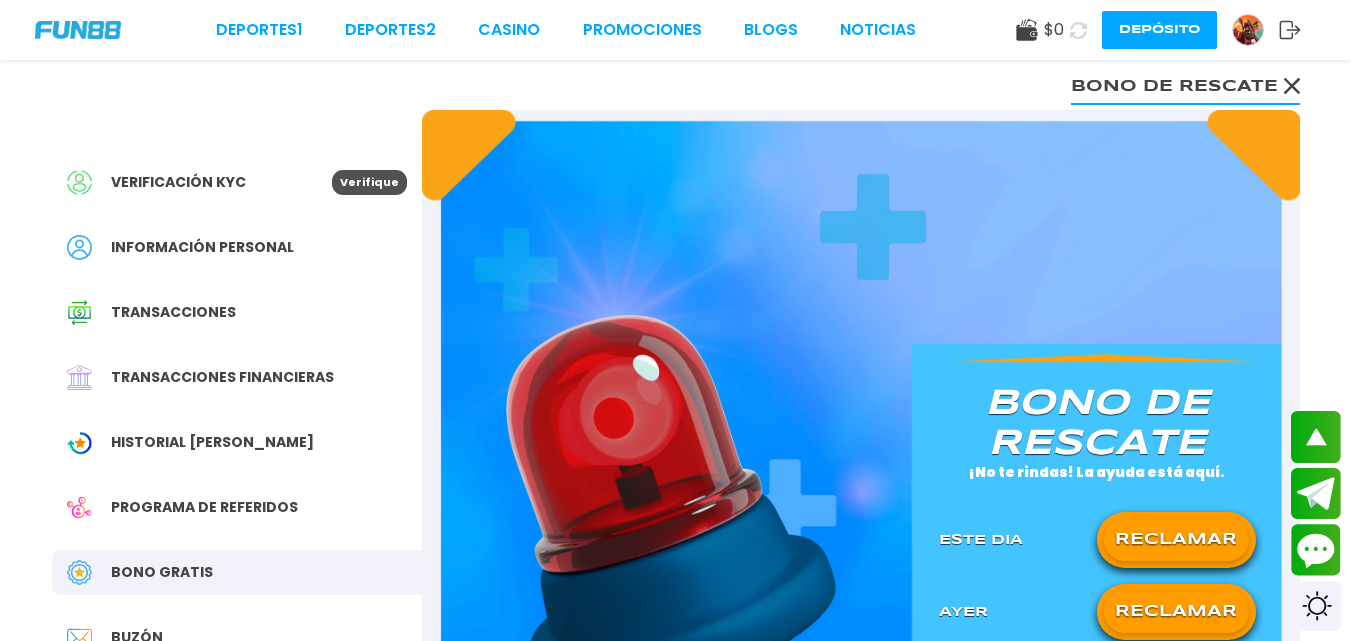 click on "Transacciones" at bounding box center [237, 312] 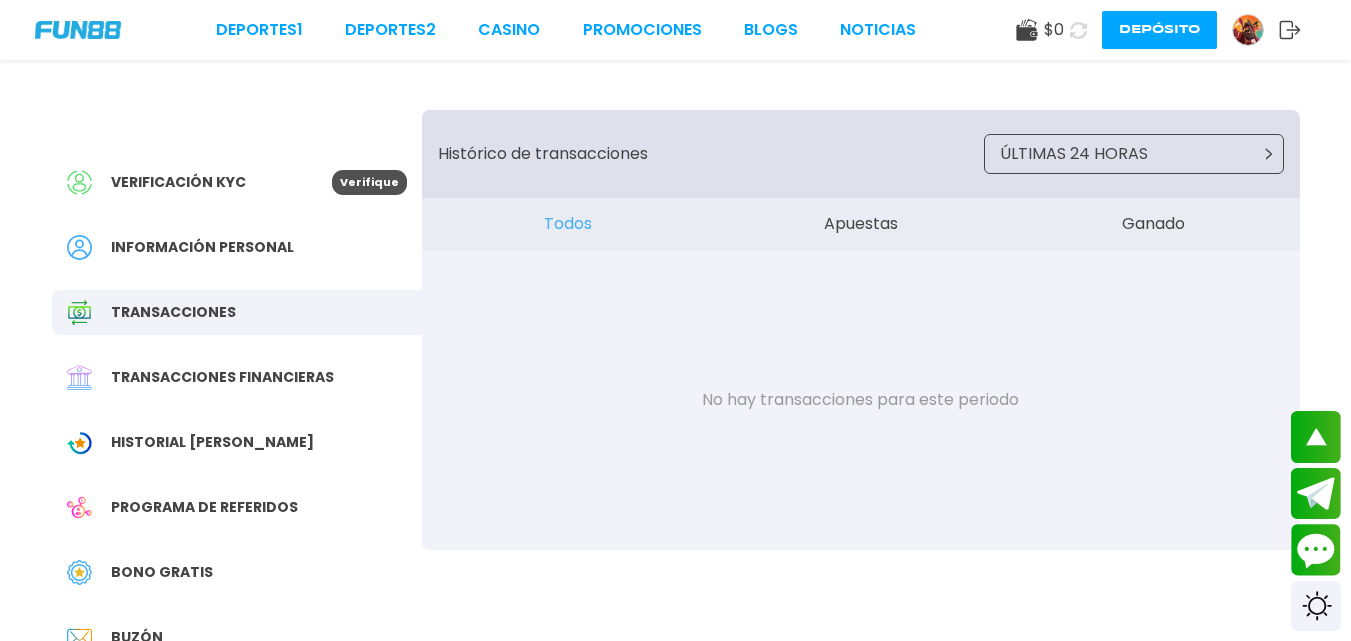 click on "Información personal" at bounding box center (202, 247) 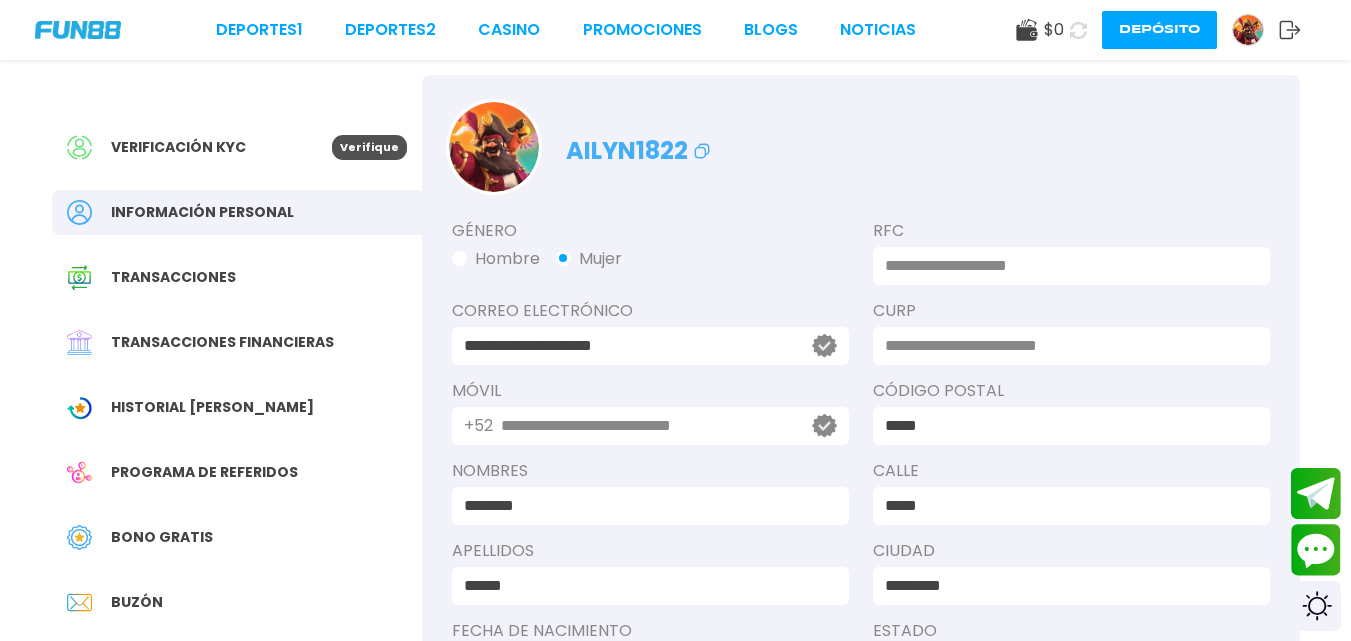 scroll, scrollTop: 0, scrollLeft: 0, axis: both 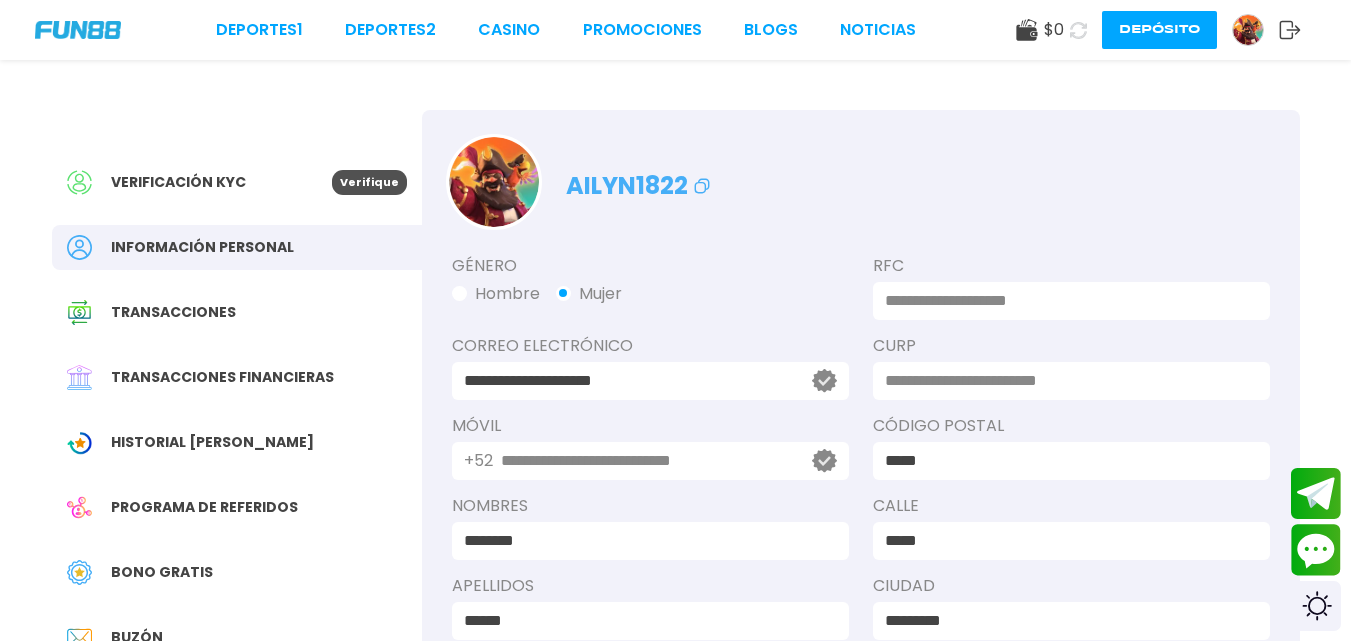 click on "Verificación KYC" at bounding box center [178, 182] 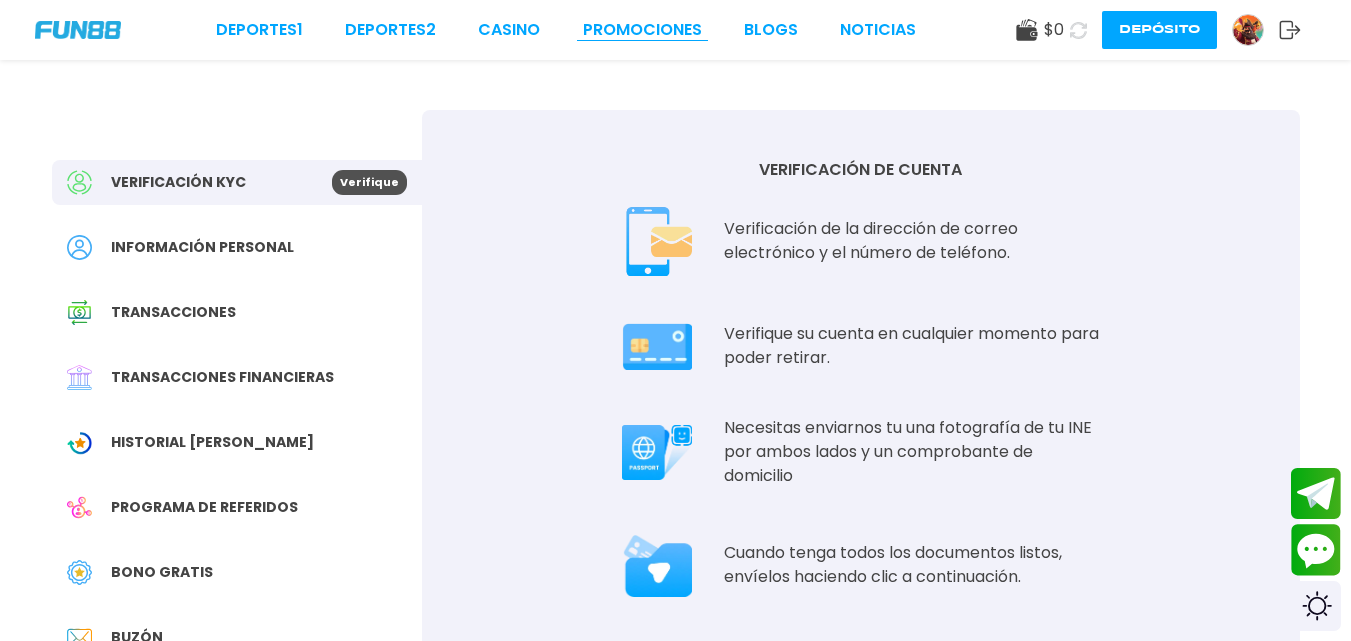 click on "Promociones" at bounding box center (642, 30) 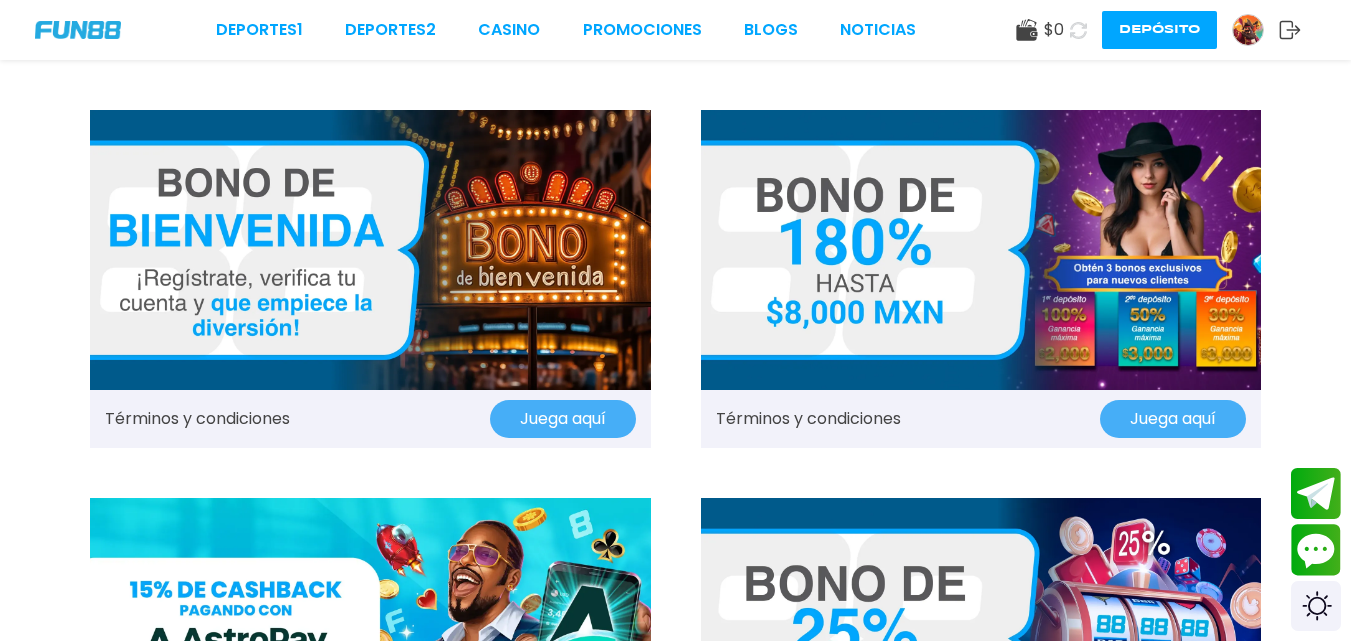click on "Juega aquí" at bounding box center (563, 419) 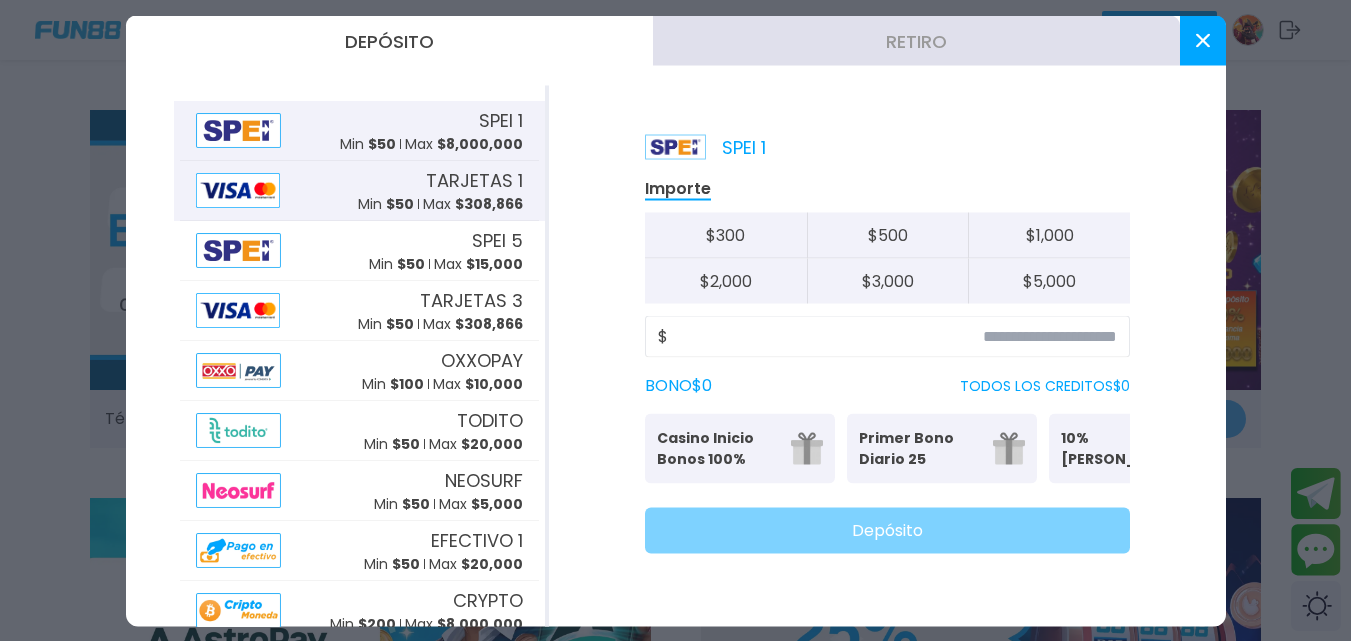scroll, scrollTop: 0, scrollLeft: 0, axis: both 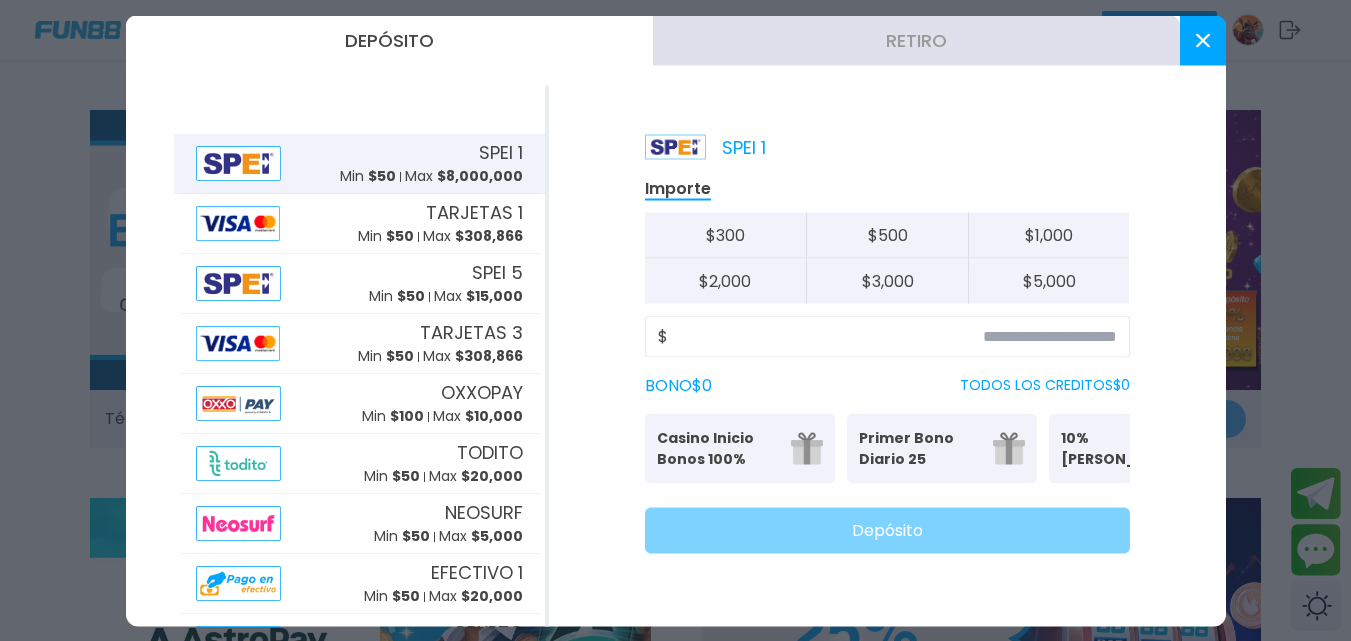 click 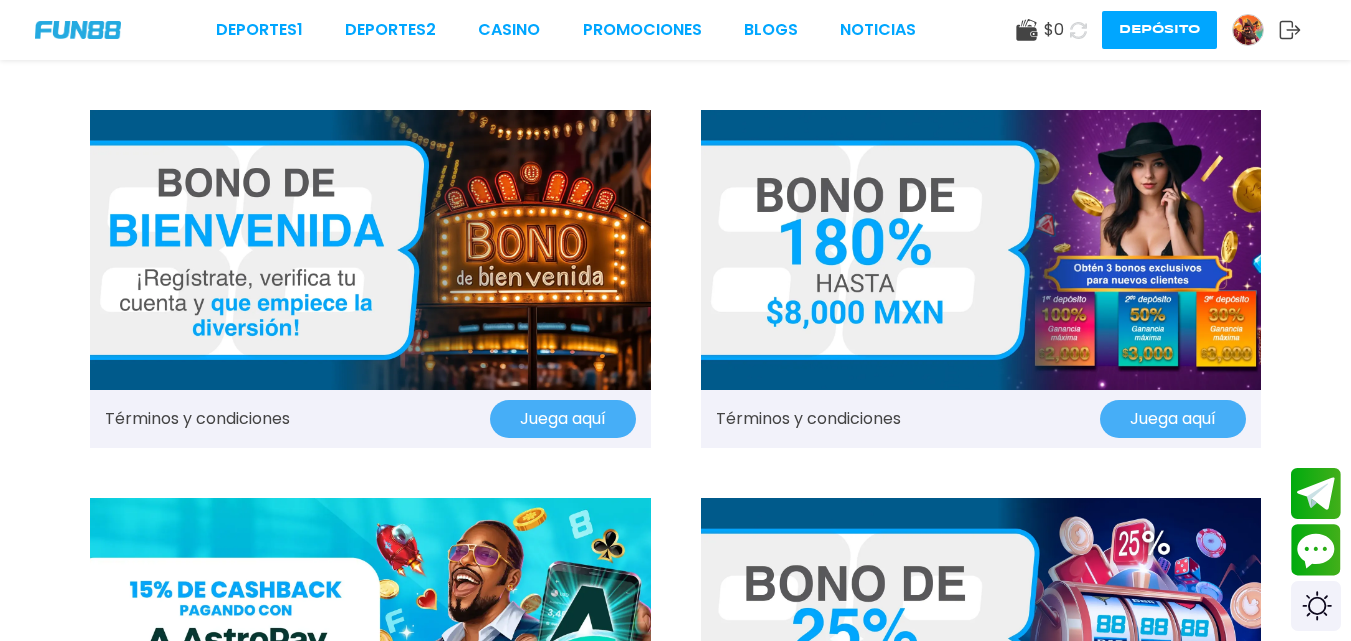 click on "Términos y condiciones Juega aquí" at bounding box center (370, 419) 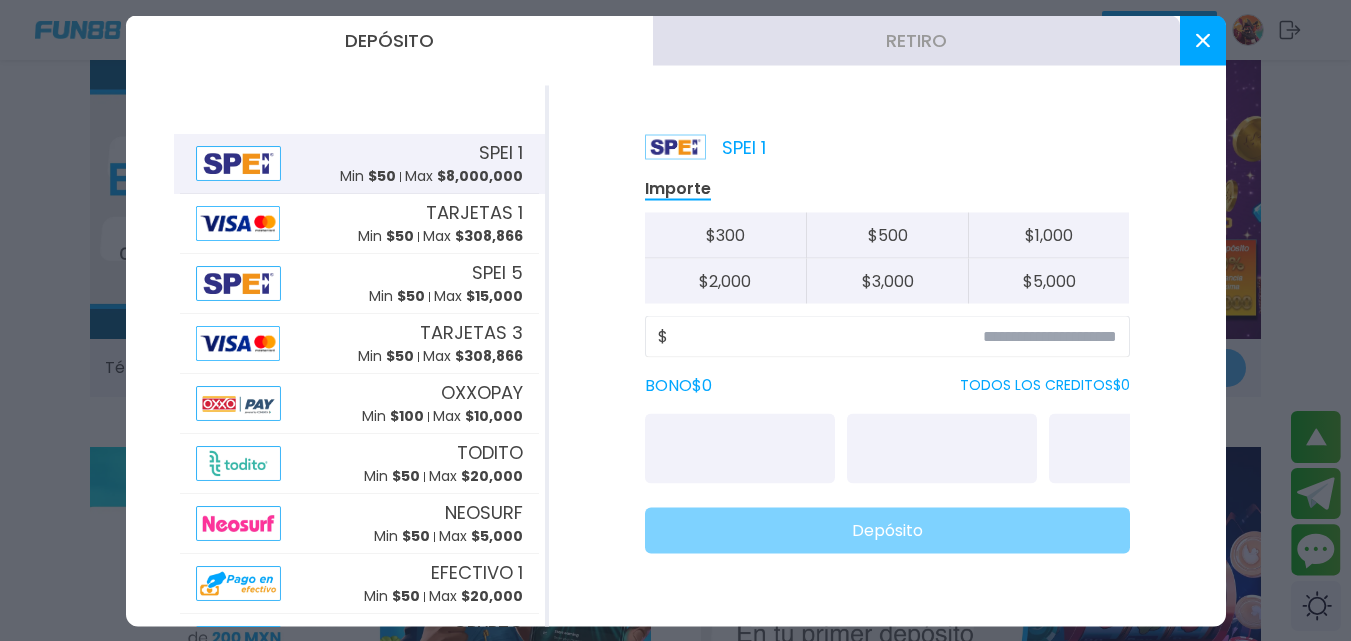 scroll, scrollTop: 300, scrollLeft: 0, axis: vertical 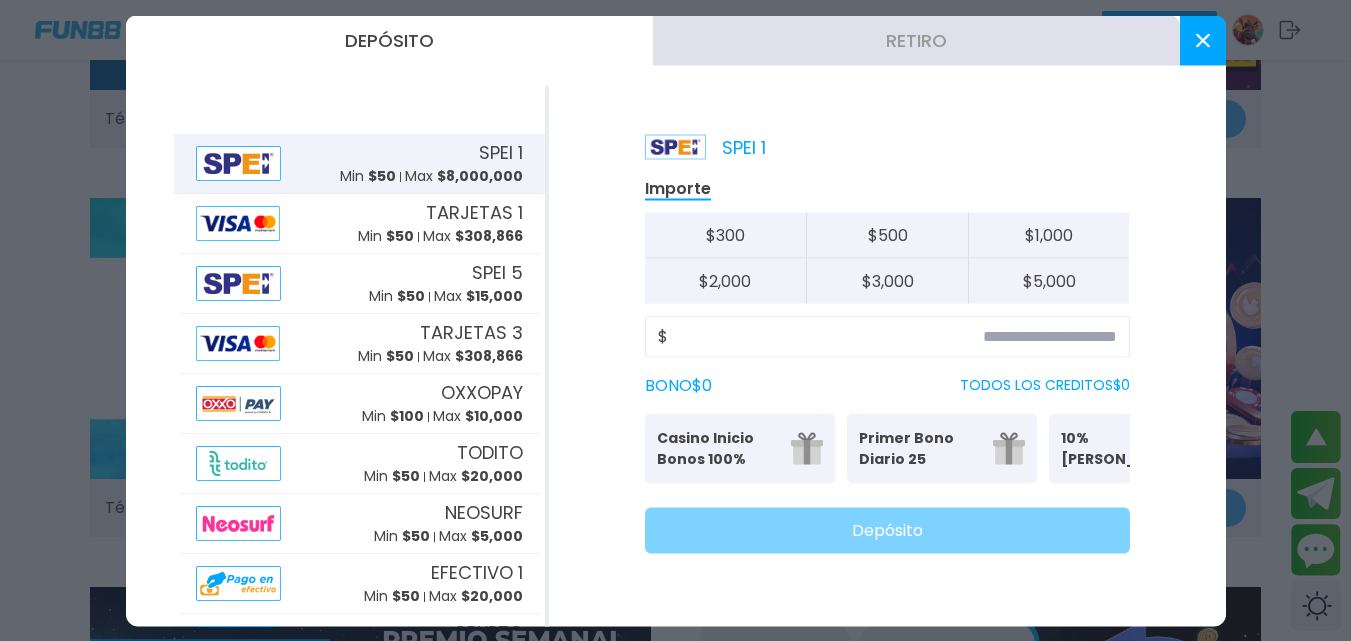 click on "Primer Bono Diario 25" at bounding box center [920, 448] 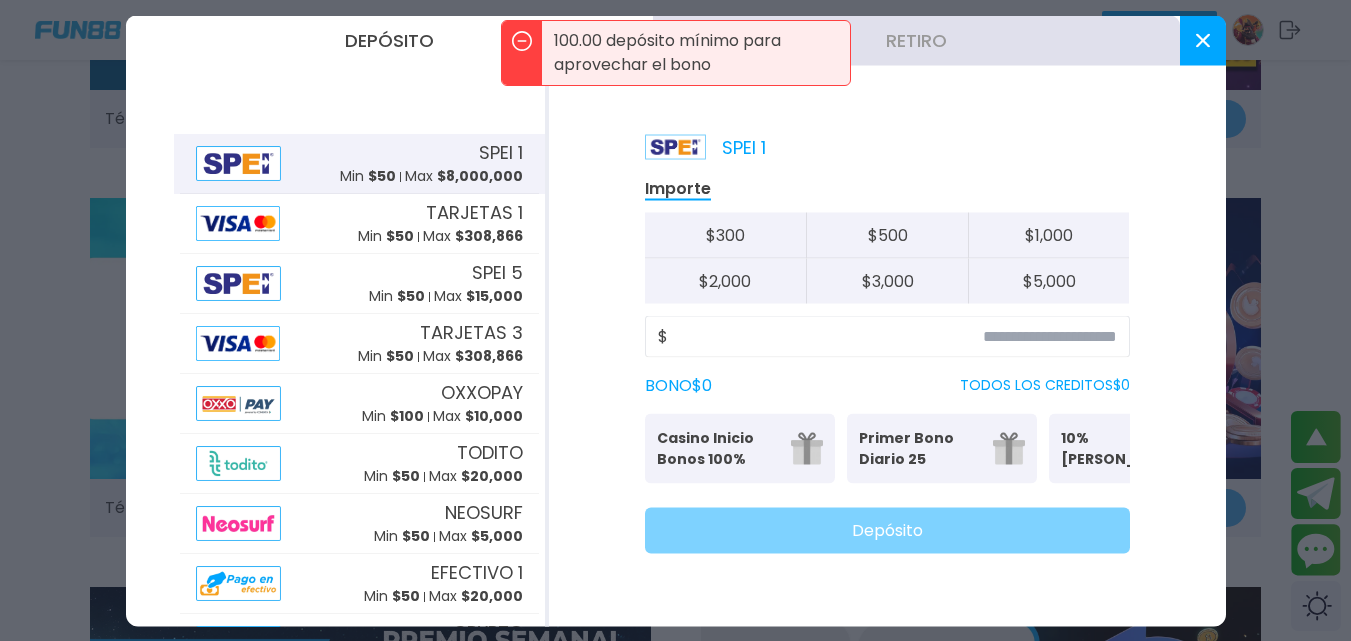 click 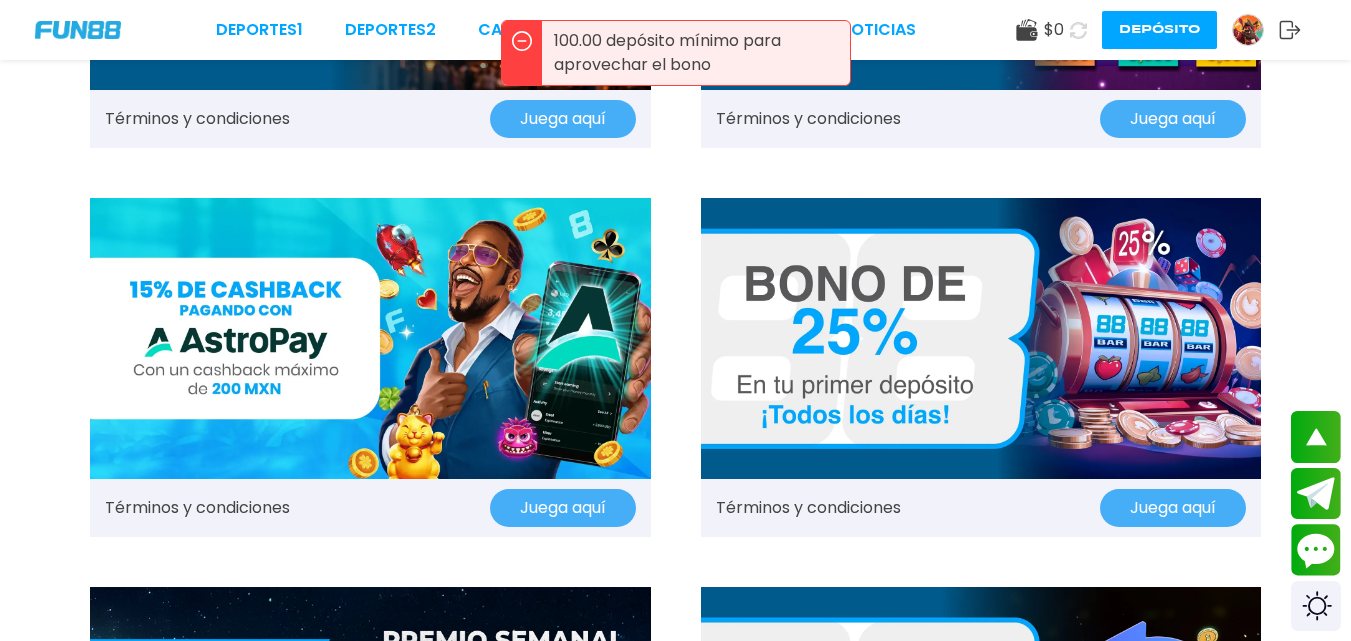 click at bounding box center [1078, 30] 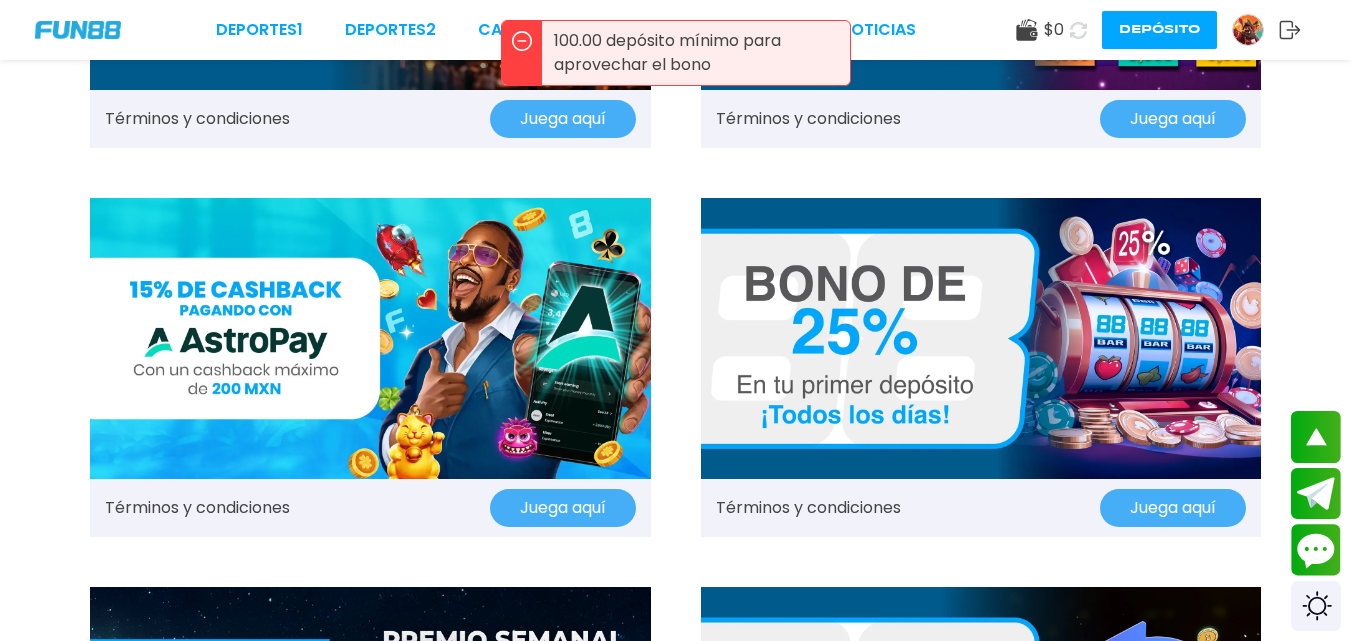 click on "$ 0" at bounding box center (1040, 30) 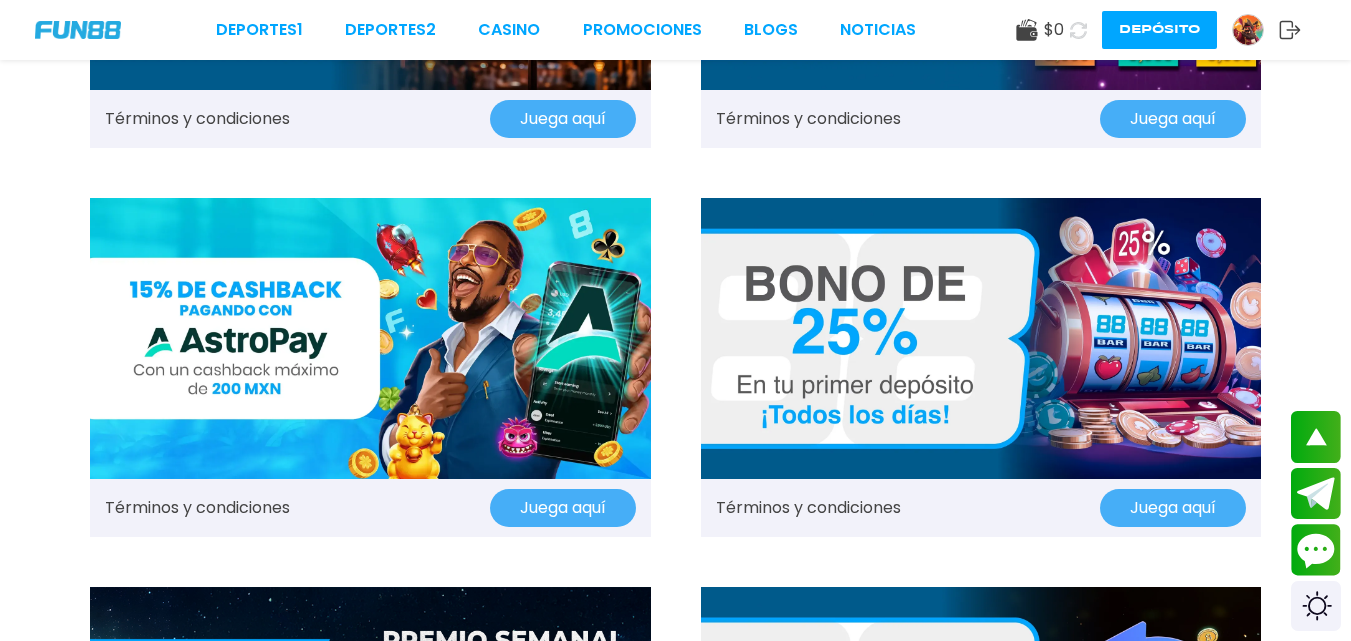 click 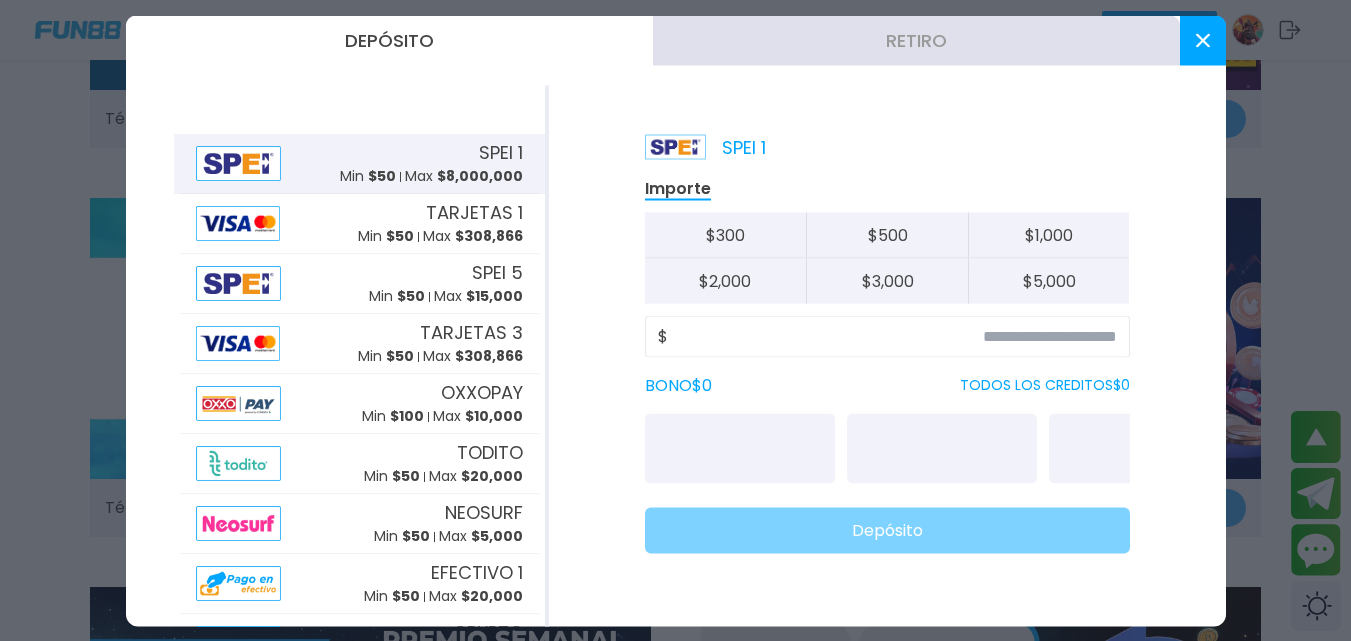 click 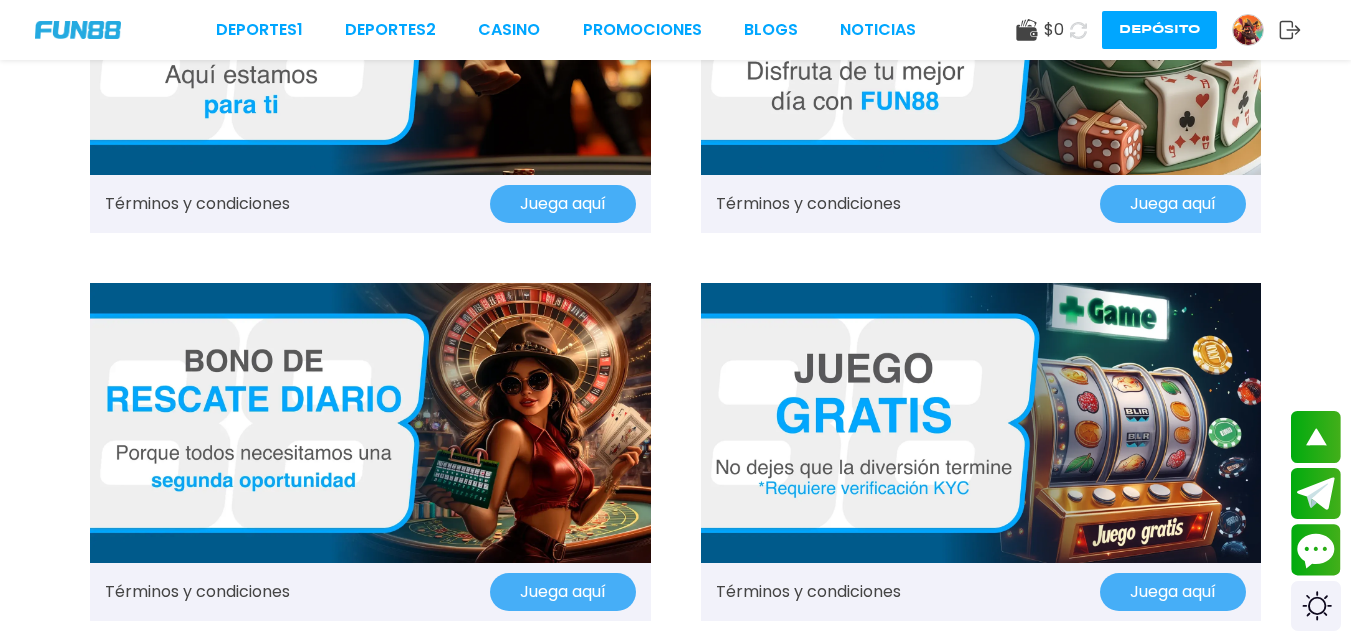 scroll, scrollTop: 1400, scrollLeft: 0, axis: vertical 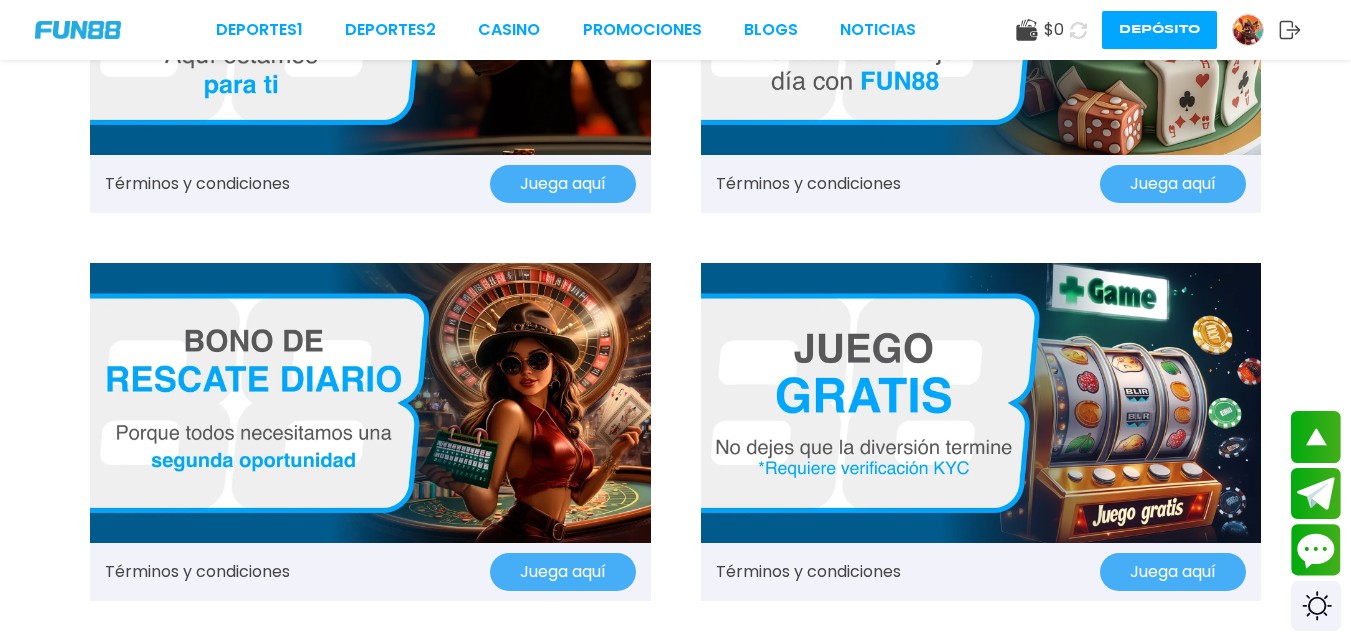 click on "Juega aquí" at bounding box center (1173, 572) 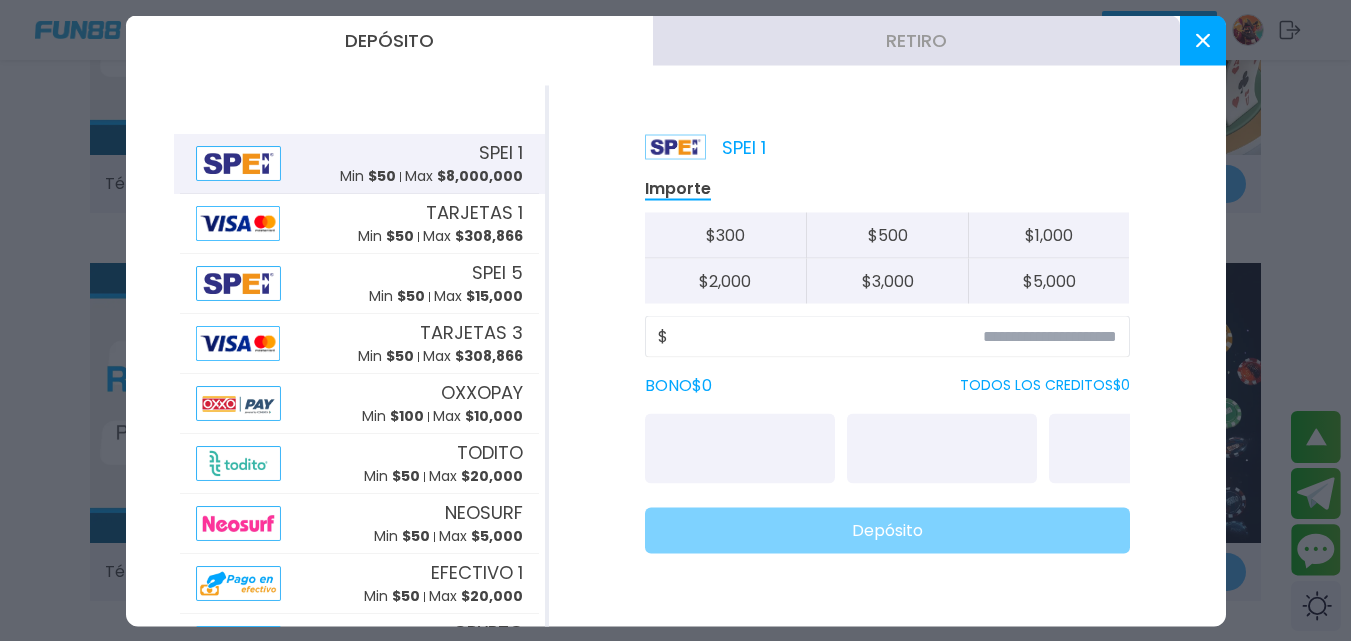 click at bounding box center [1203, 40] 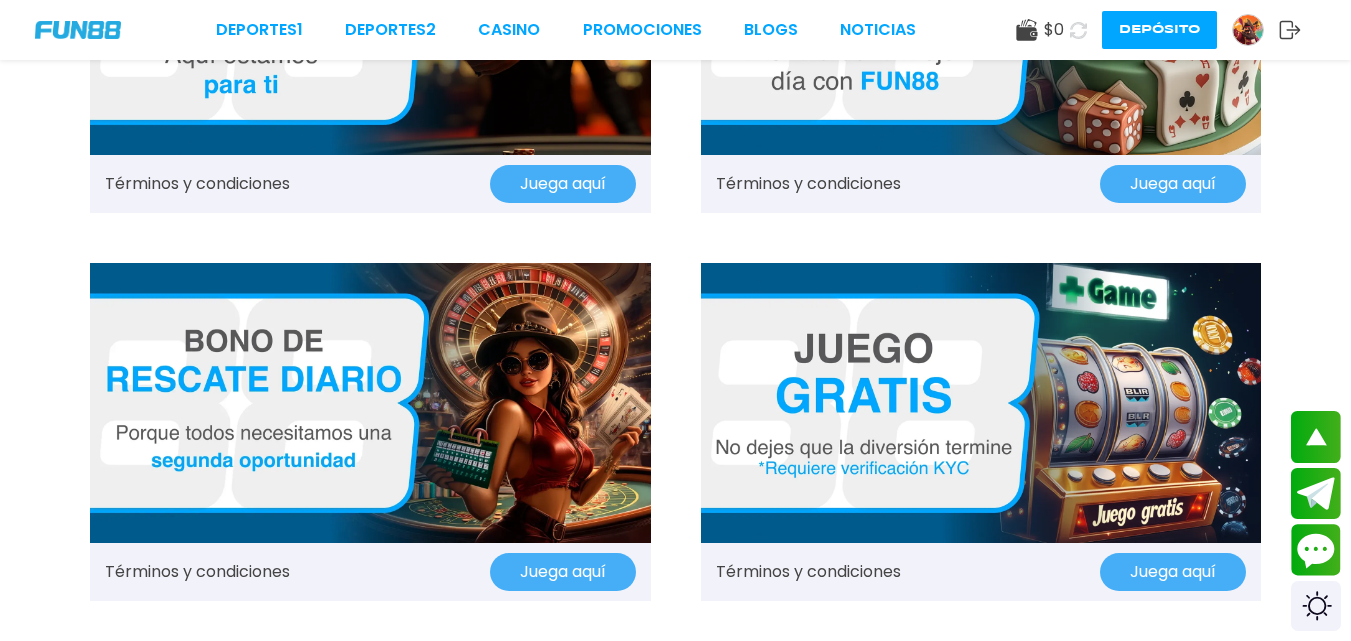 click on "Juega aquí" at bounding box center [1173, 572] 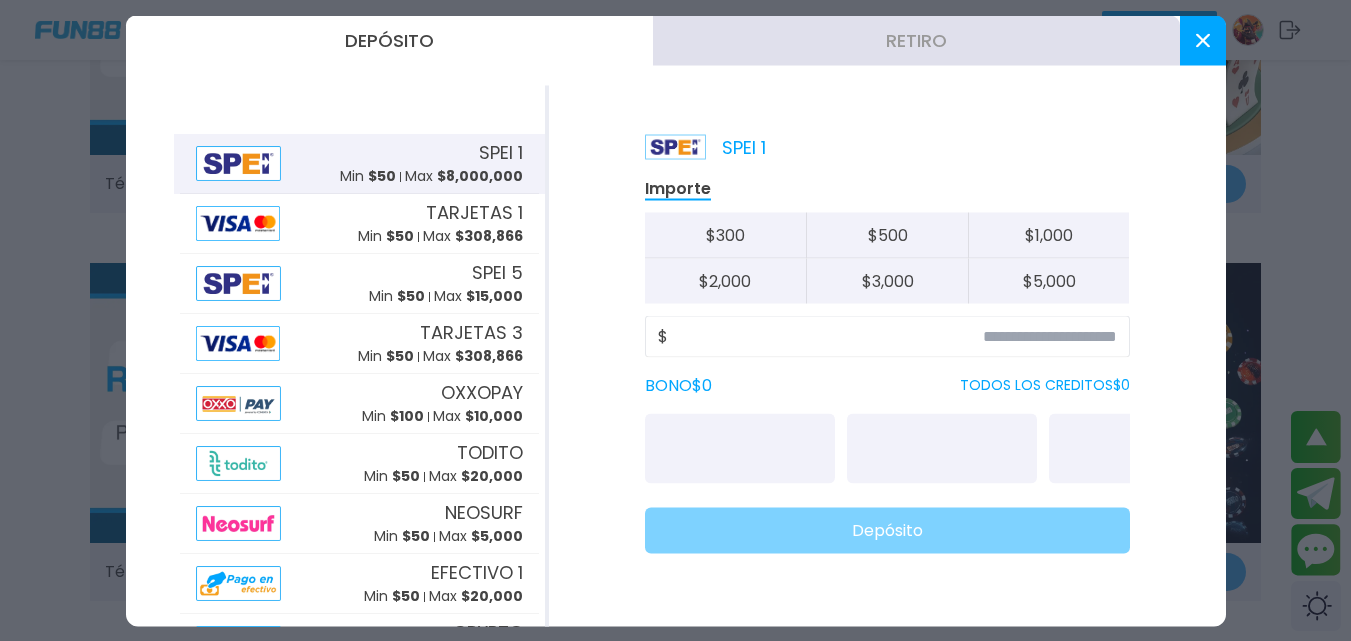 click 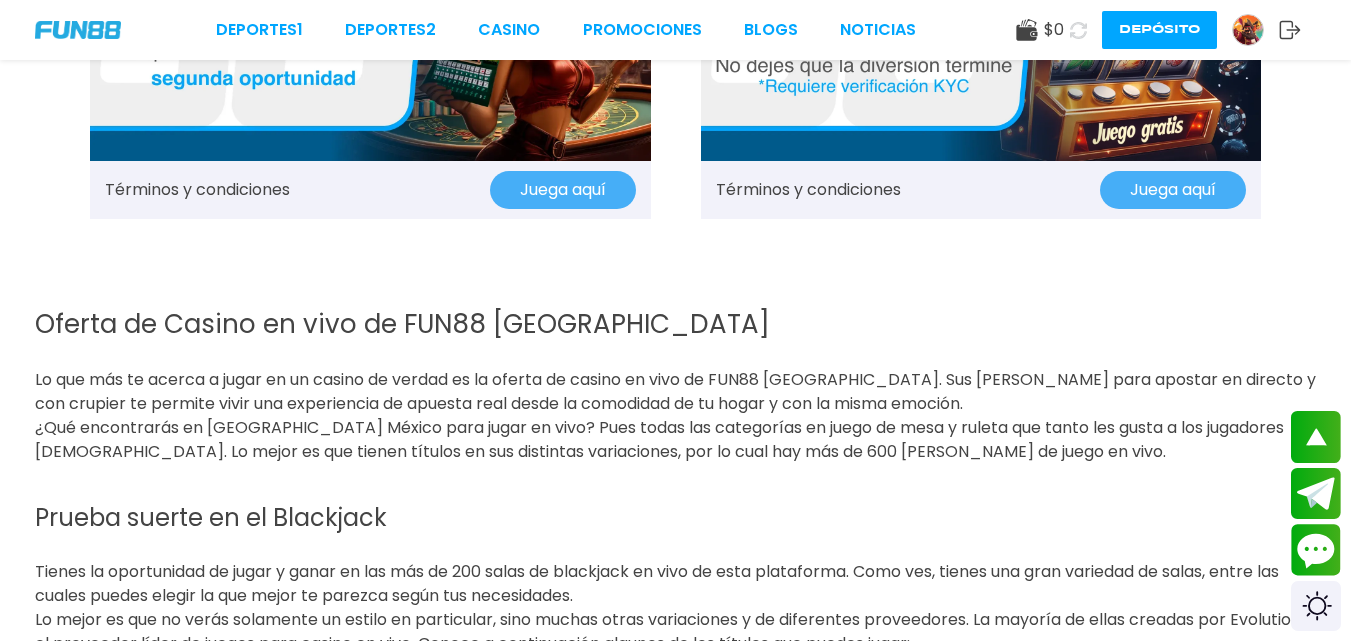 scroll, scrollTop: 1500, scrollLeft: 0, axis: vertical 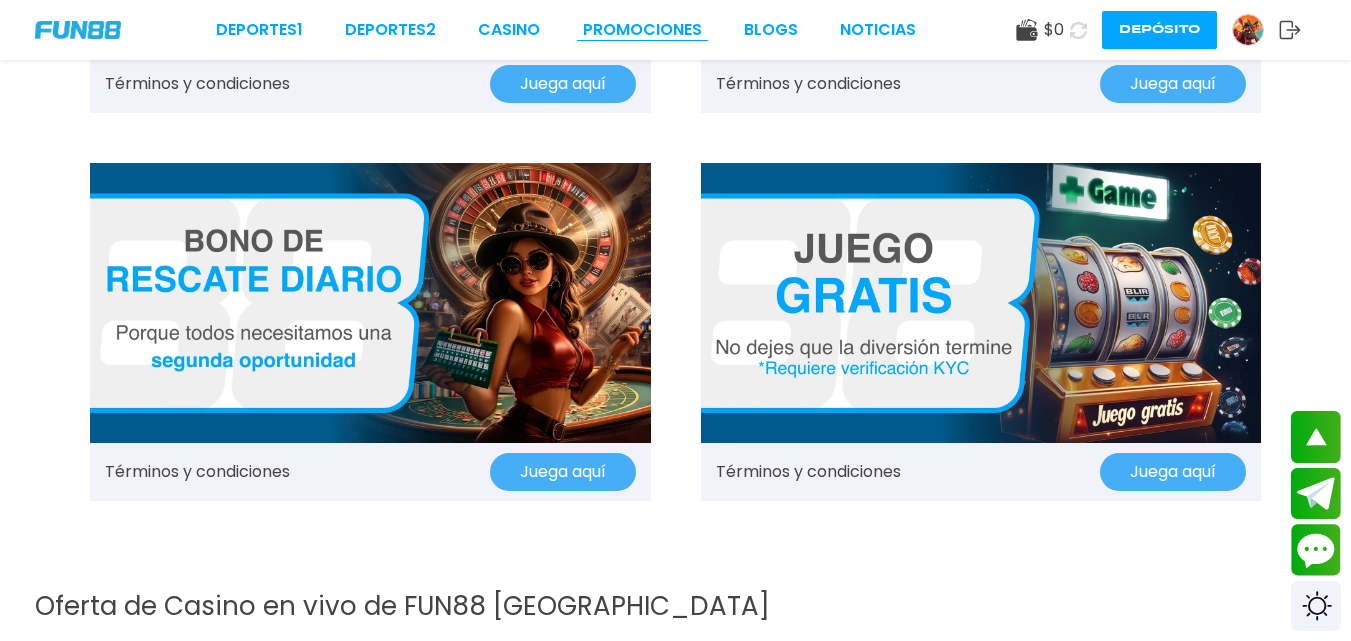 click on "Promociones" at bounding box center (642, 30) 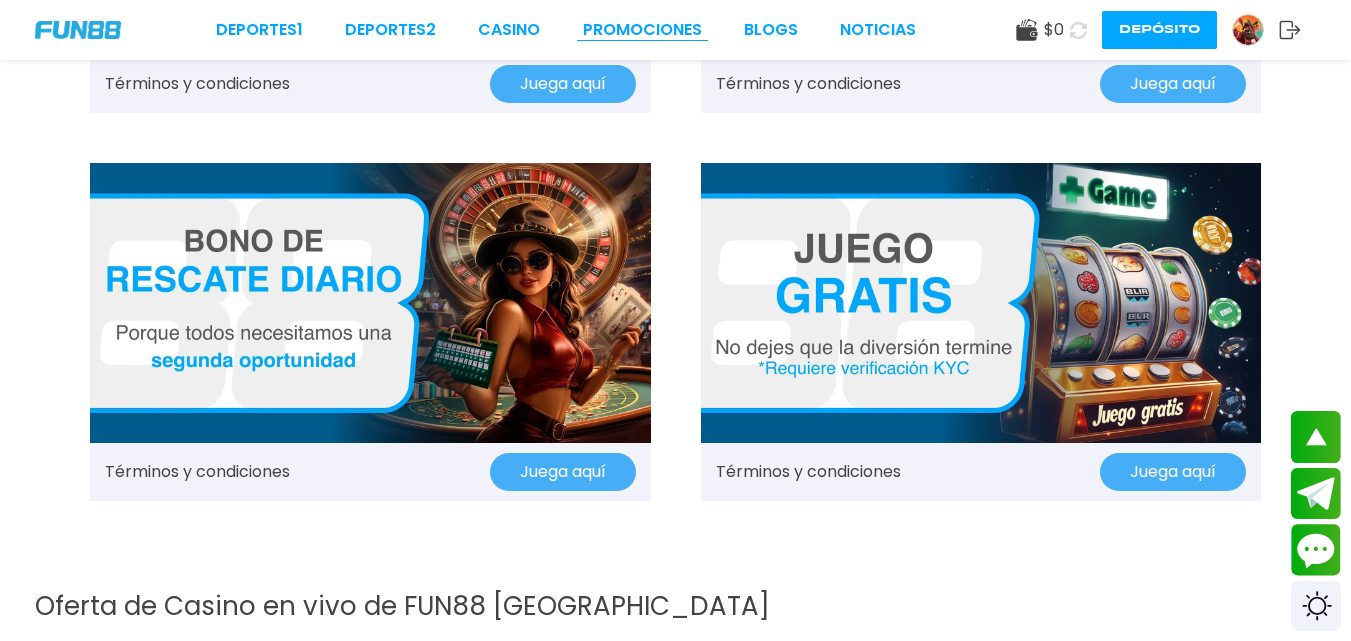click on "Promociones" at bounding box center [642, 30] 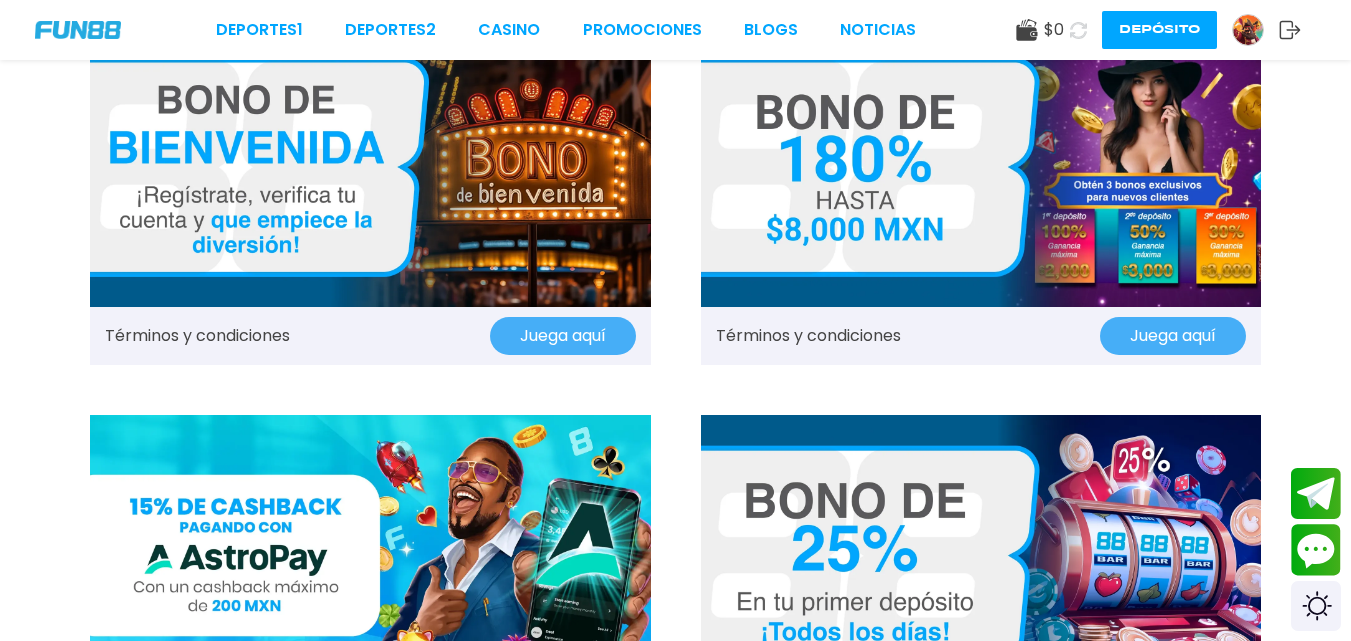 scroll, scrollTop: 0, scrollLeft: 0, axis: both 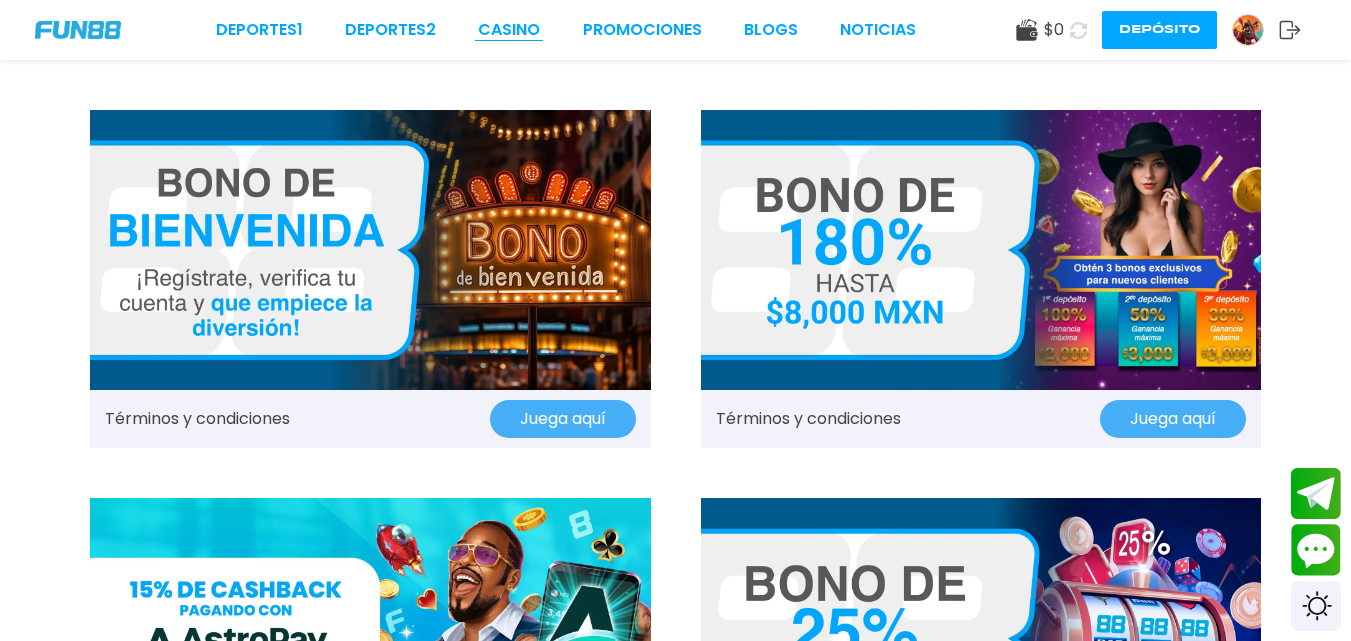 click on "CASINO" at bounding box center (509, 30) 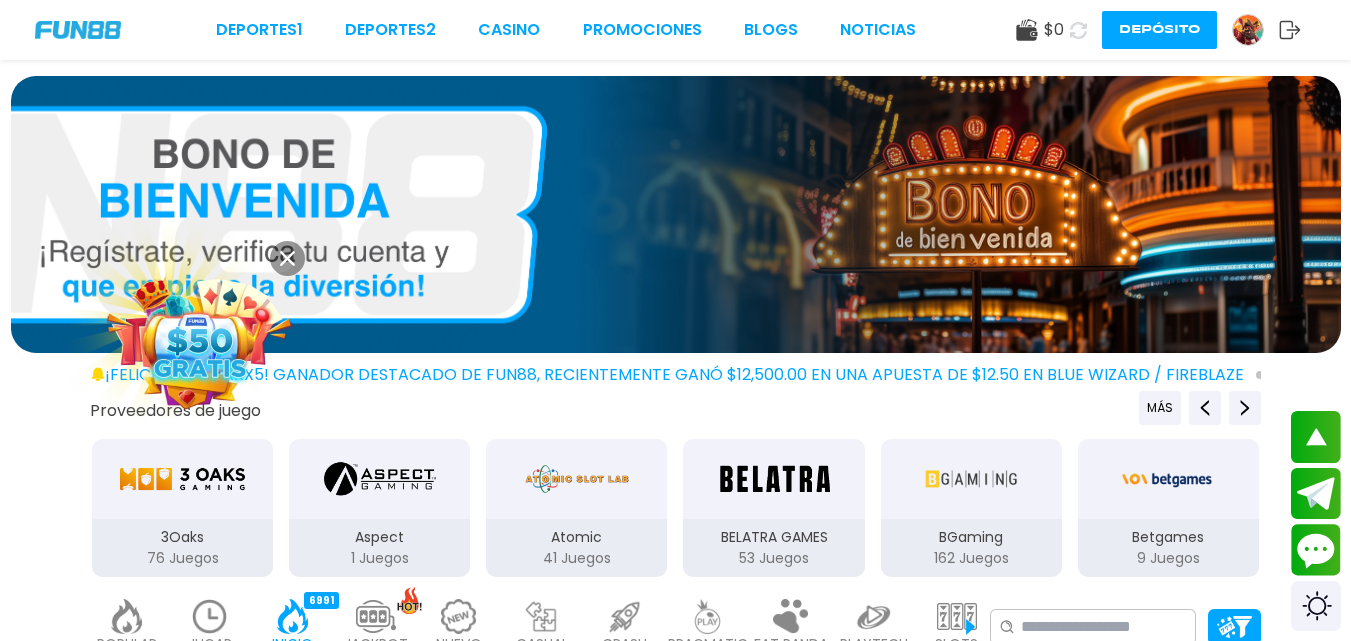 scroll, scrollTop: 400, scrollLeft: 0, axis: vertical 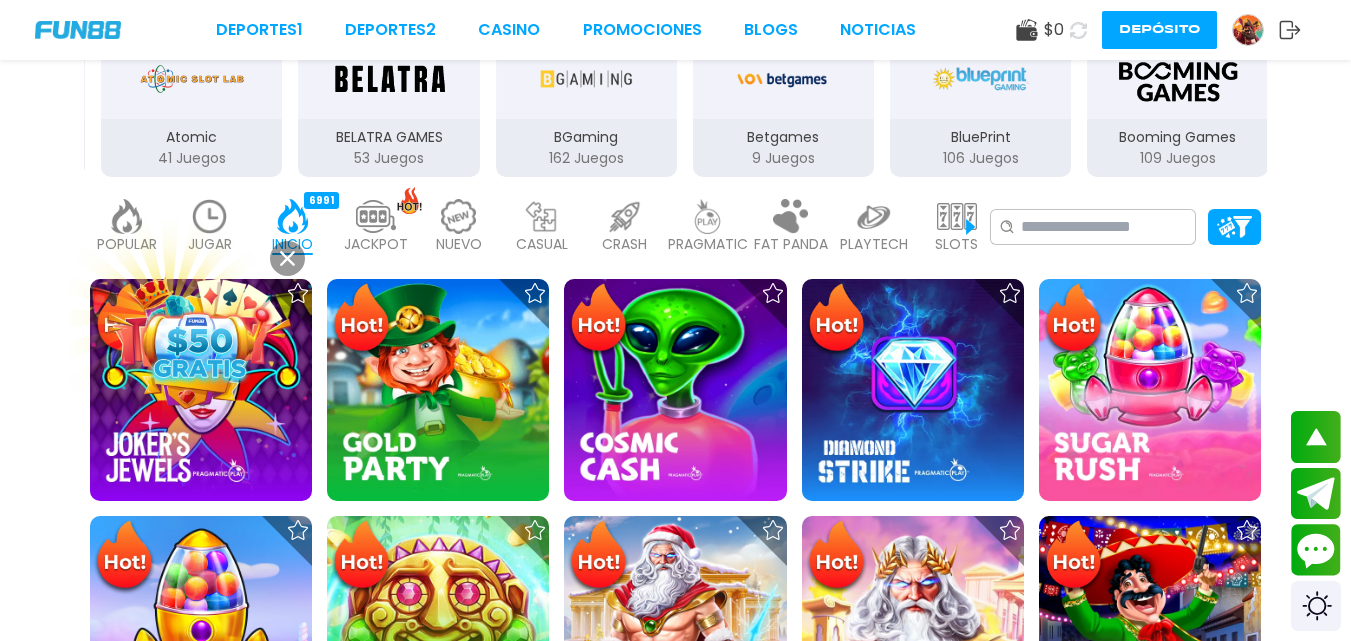 click at bounding box center [200, 341] 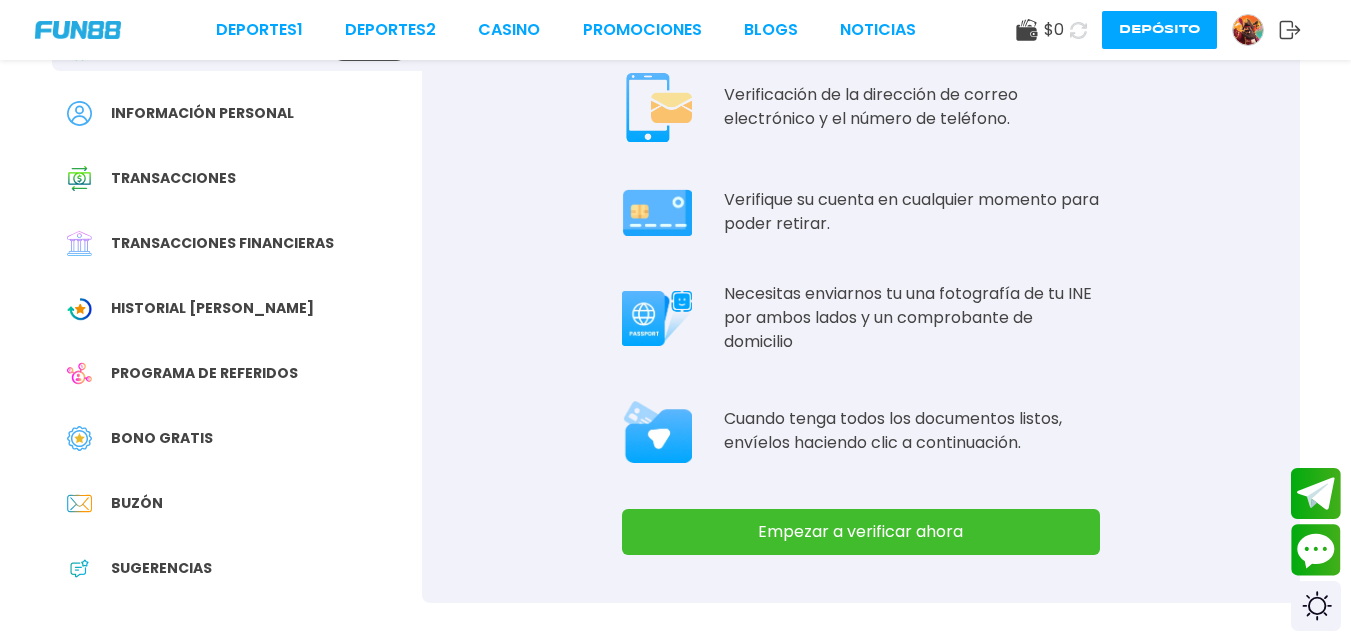 scroll, scrollTop: 200, scrollLeft: 0, axis: vertical 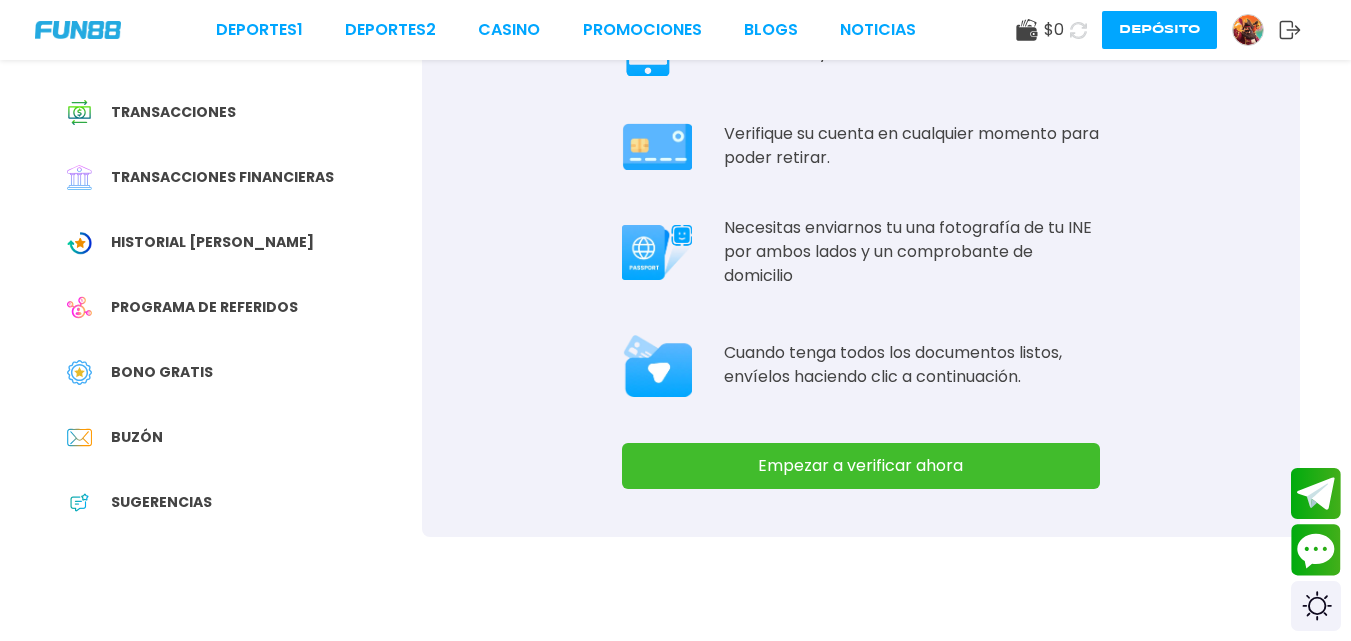 click on "Empezar a verificar ahora" at bounding box center (861, 466) 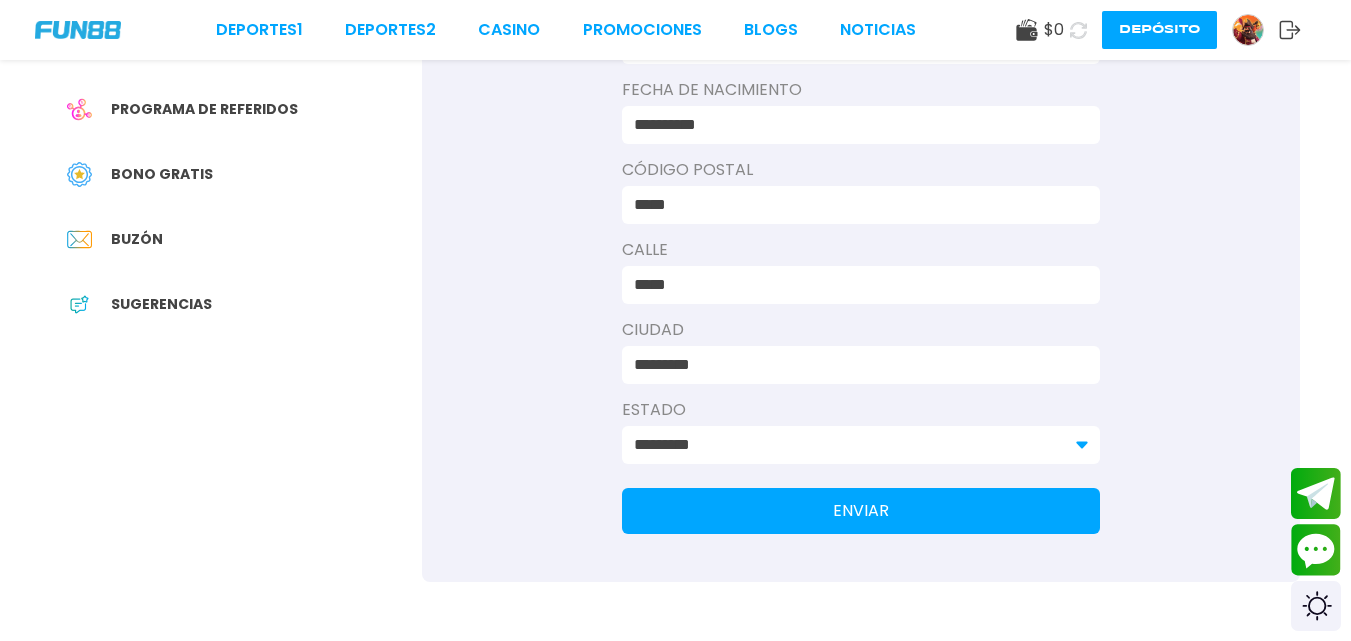 scroll, scrollTop: 400, scrollLeft: 0, axis: vertical 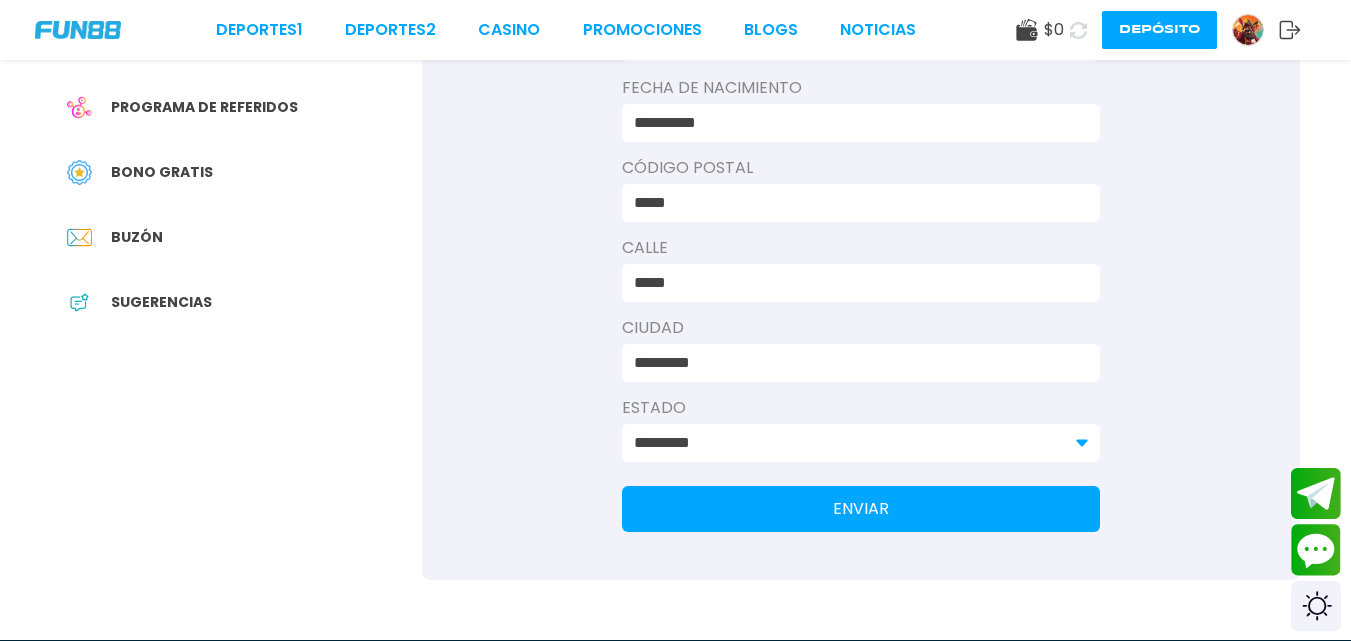 click on "ENVIAR" at bounding box center [861, 509] 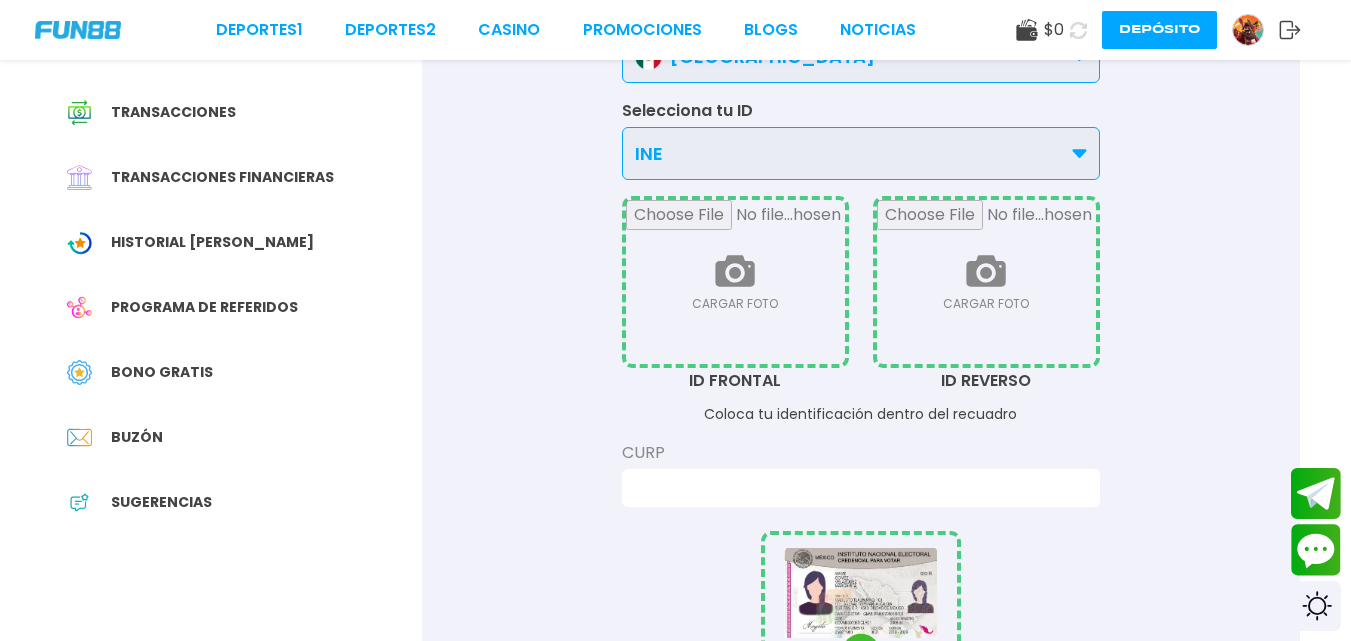 scroll, scrollTop: 0, scrollLeft: 0, axis: both 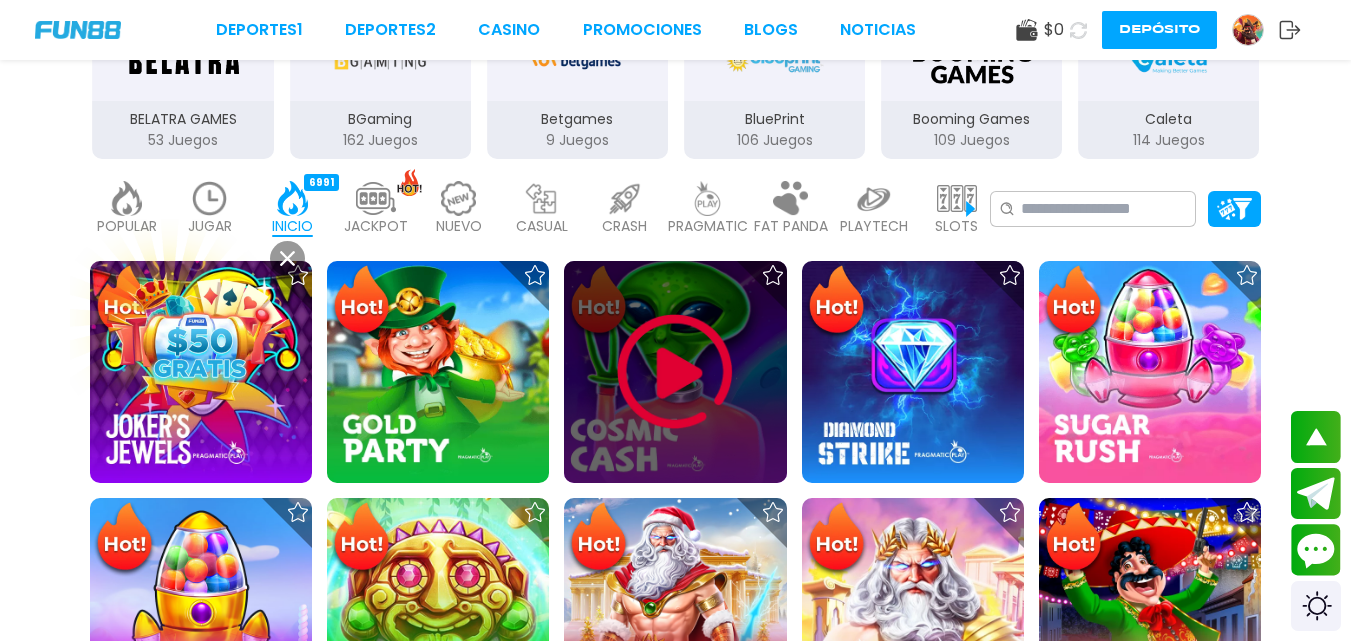 click at bounding box center [957, 198] 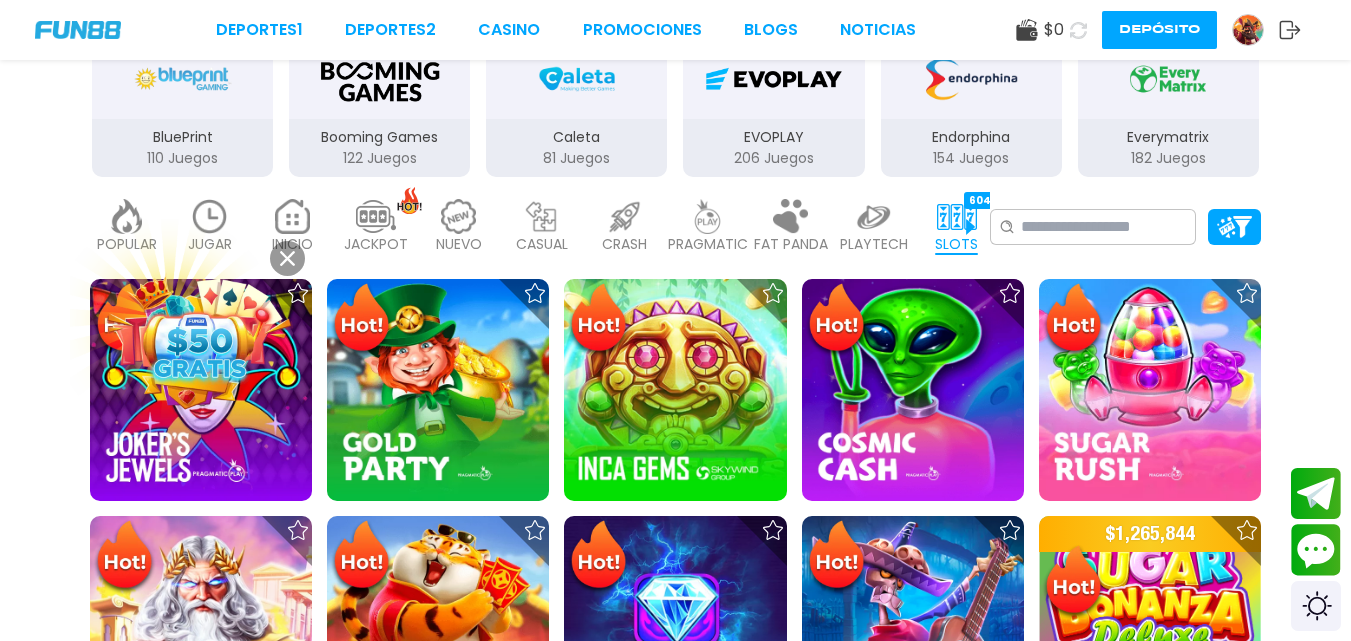 scroll, scrollTop: 0, scrollLeft: 0, axis: both 